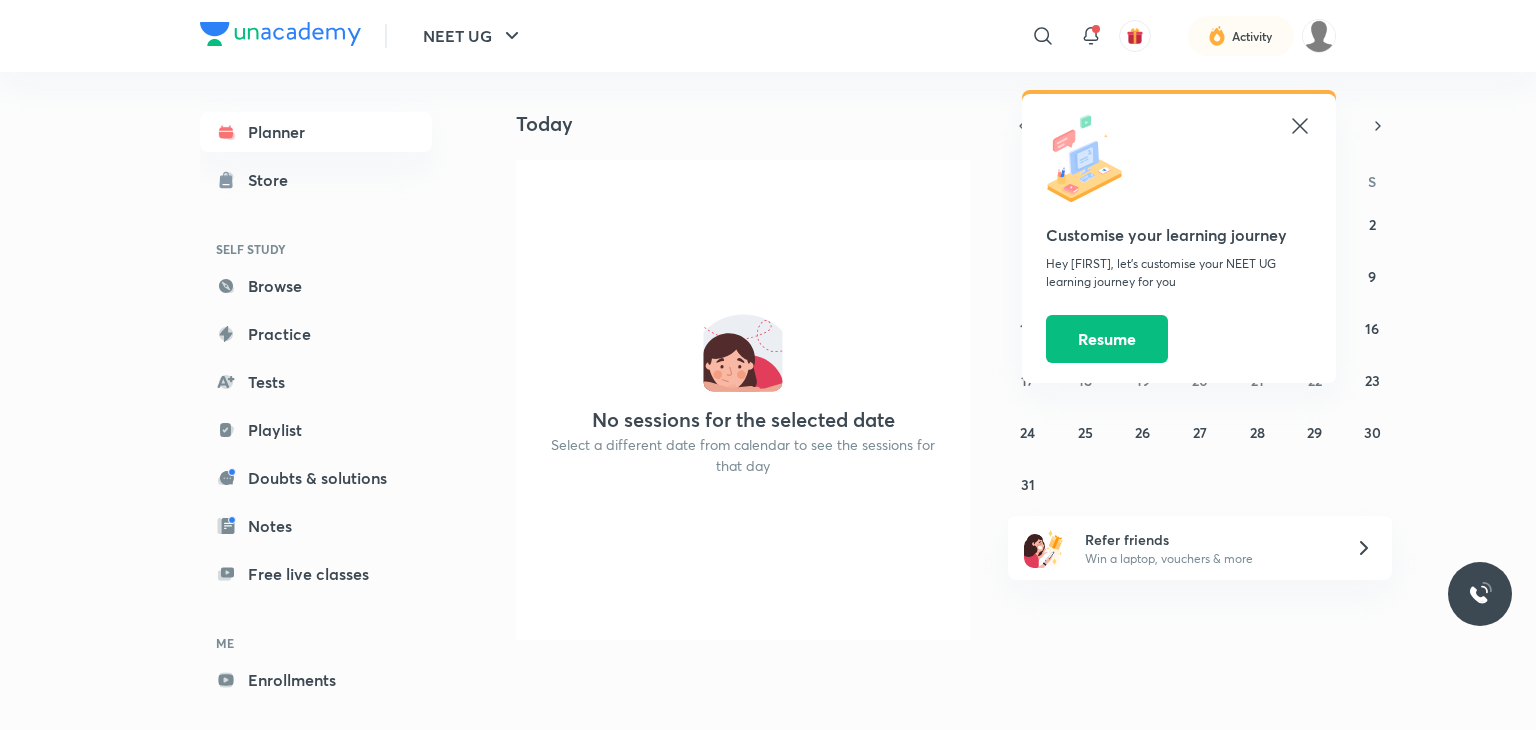 scroll, scrollTop: 0, scrollLeft: 0, axis: both 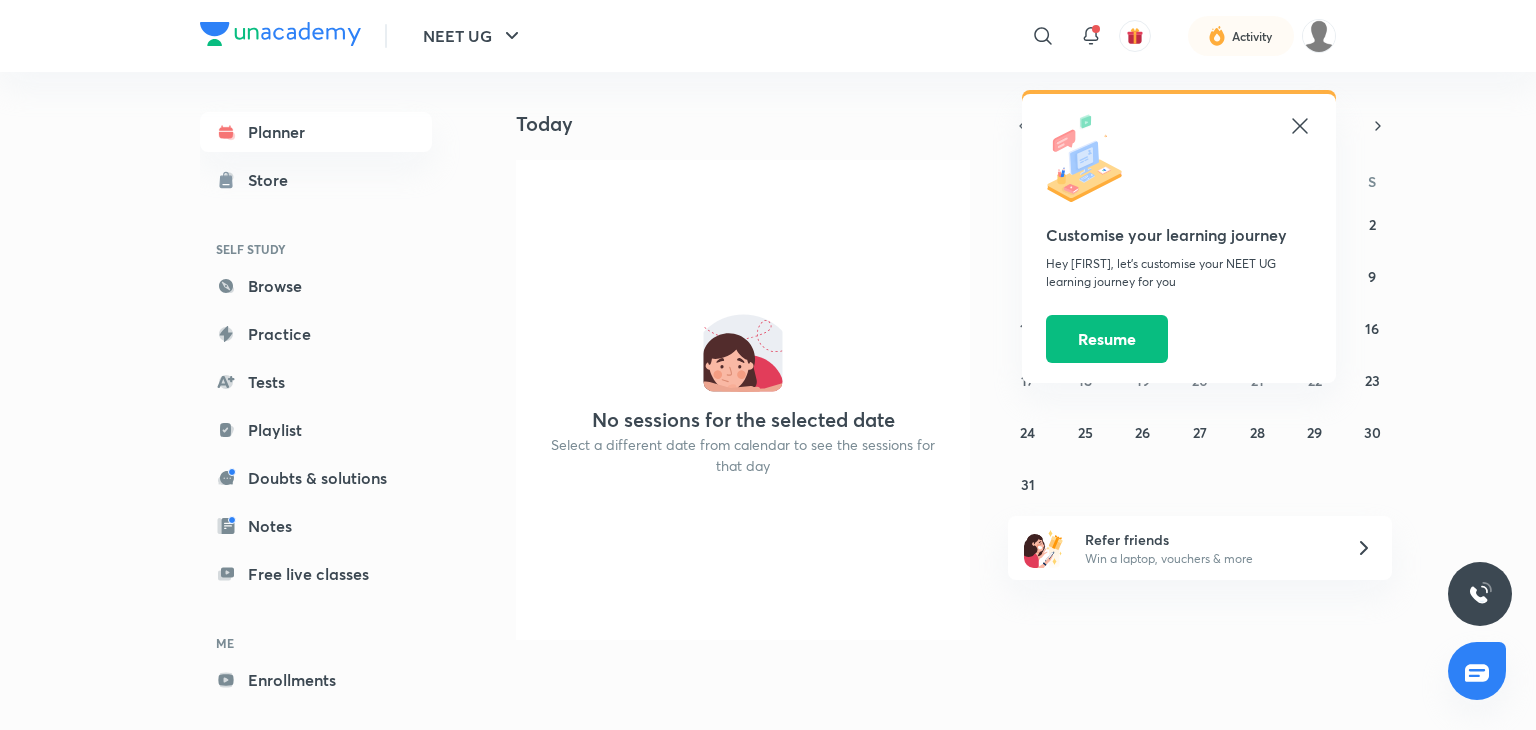 click on "Customise your learning journey Hey [FIRST], let’s customise your NEET UG learning journey for you Resume" at bounding box center [1179, 238] 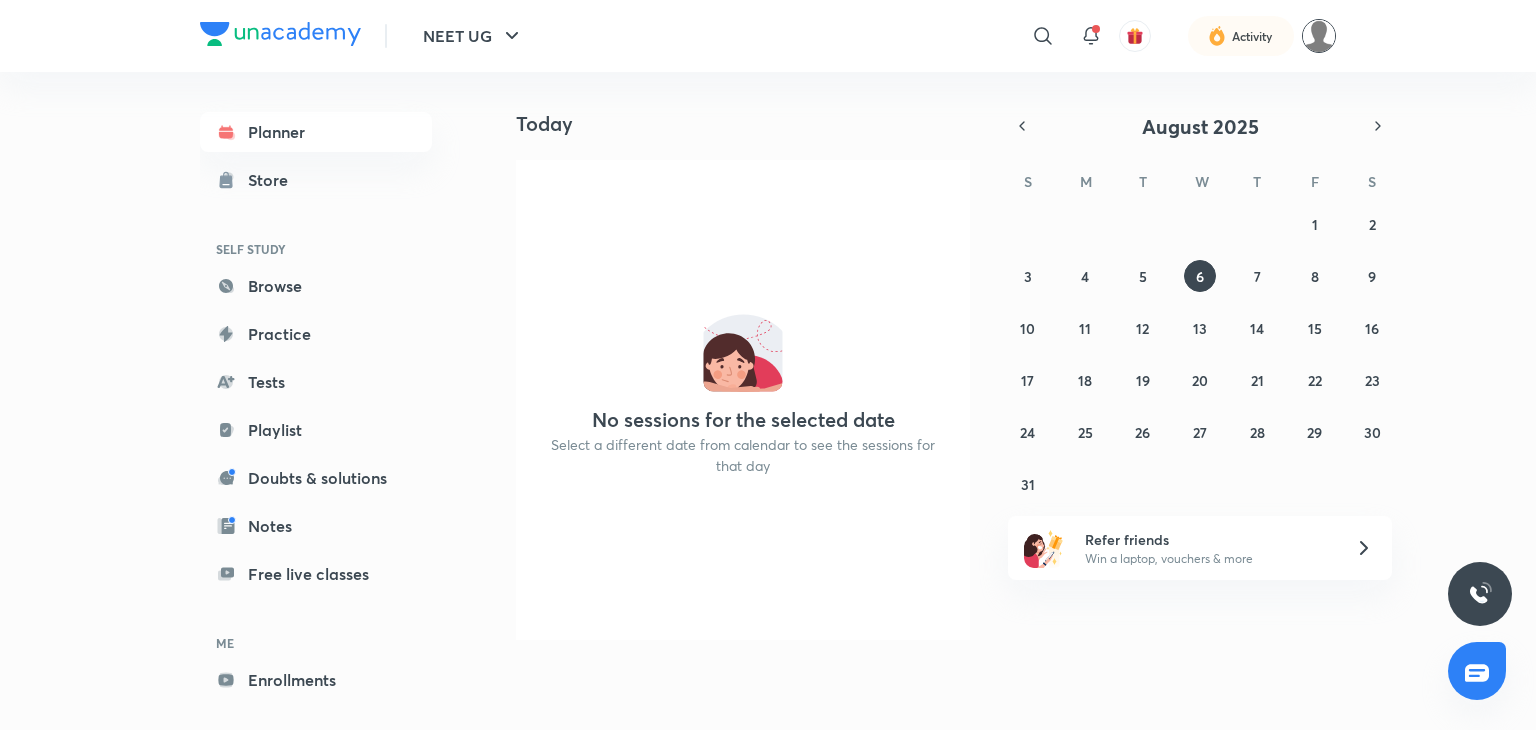 click at bounding box center (1319, 36) 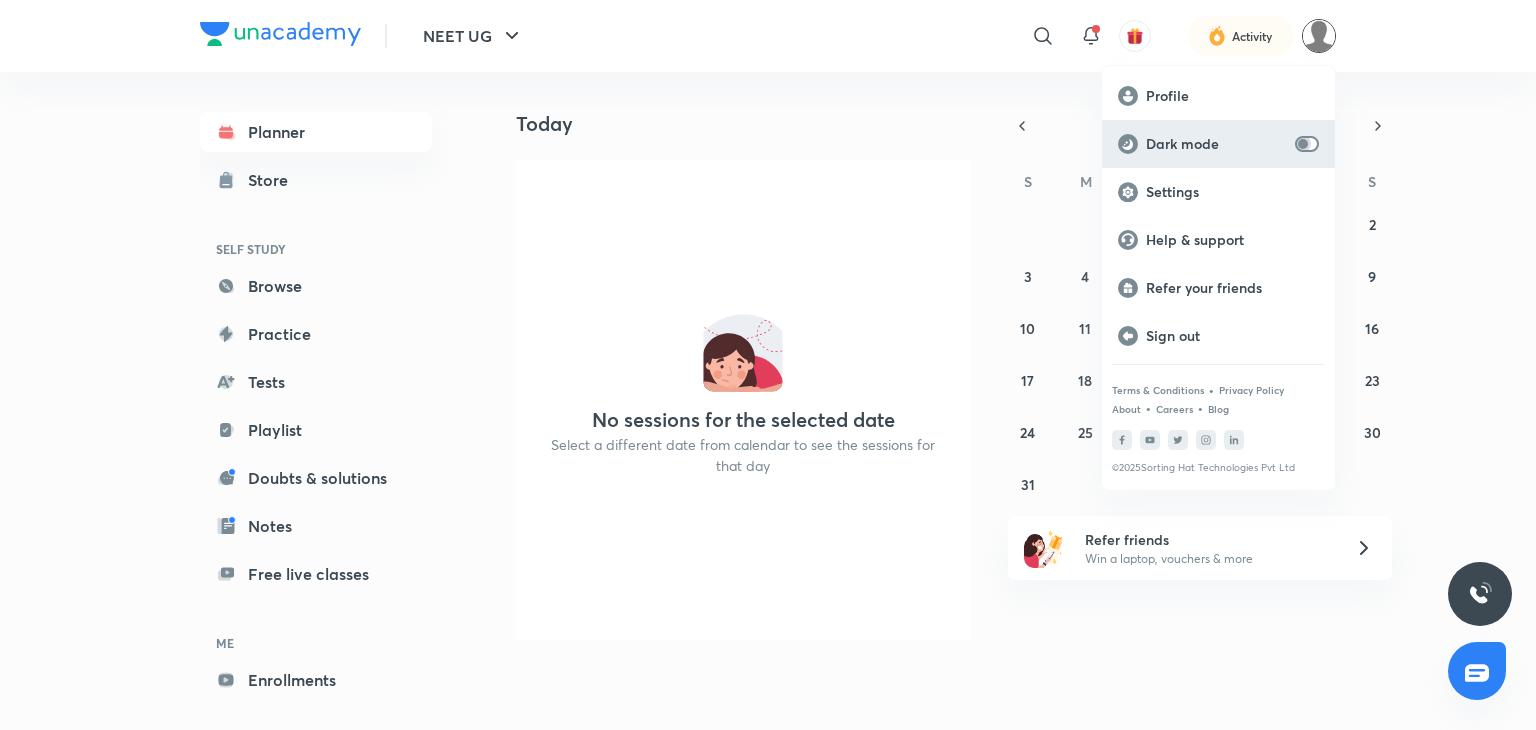 click at bounding box center (1303, 144) 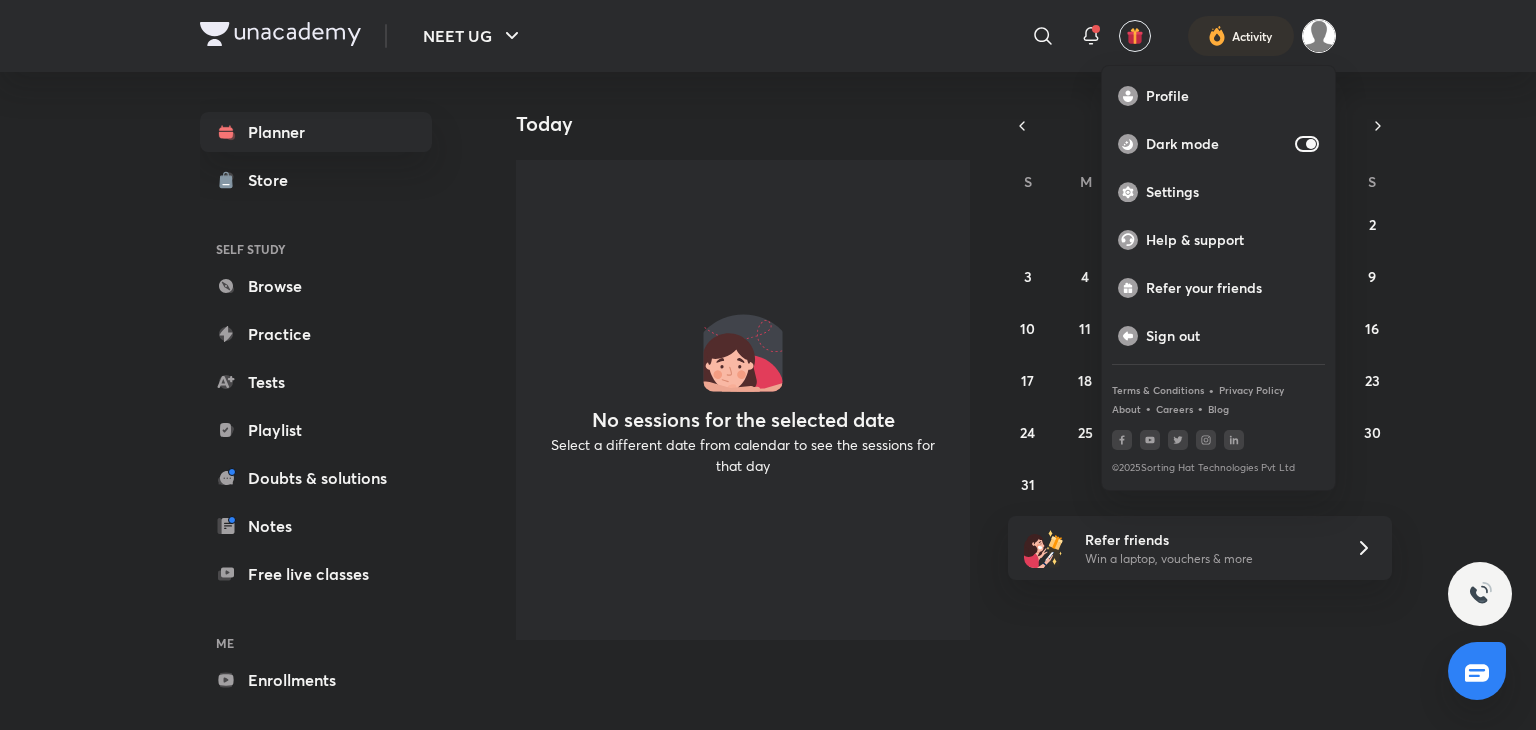 click at bounding box center (768, 365) 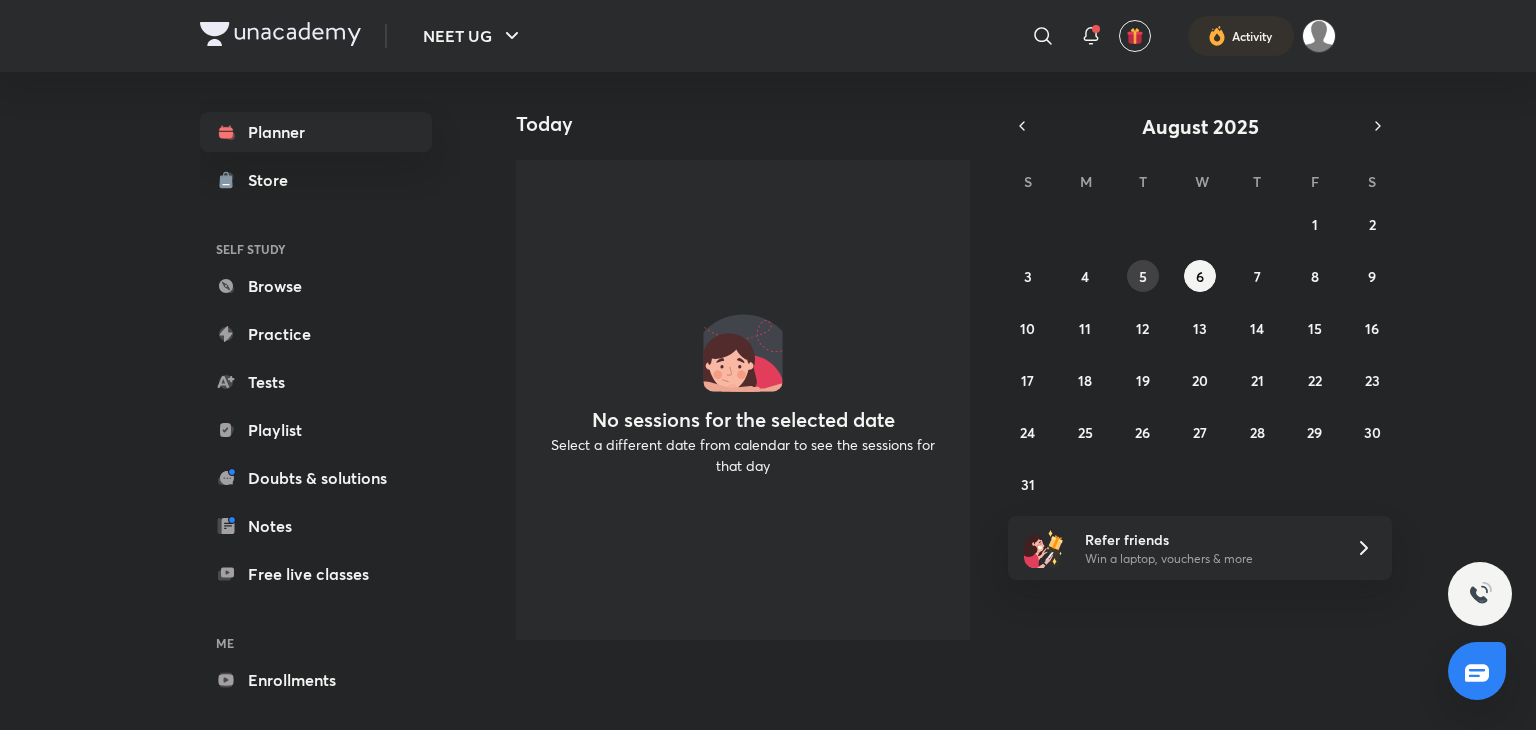 click on "5" at bounding box center (1143, 276) 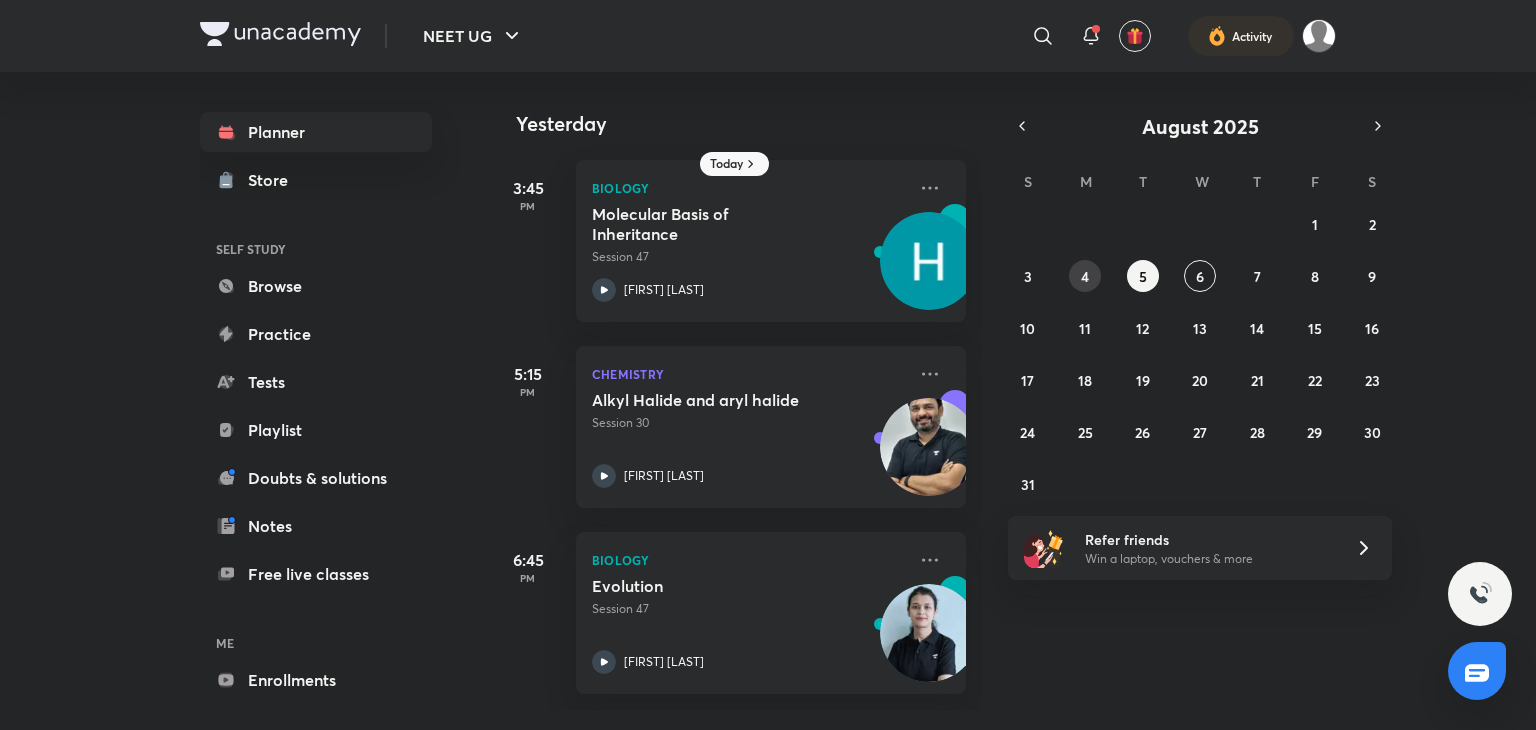 click on "4" at bounding box center [1085, 276] 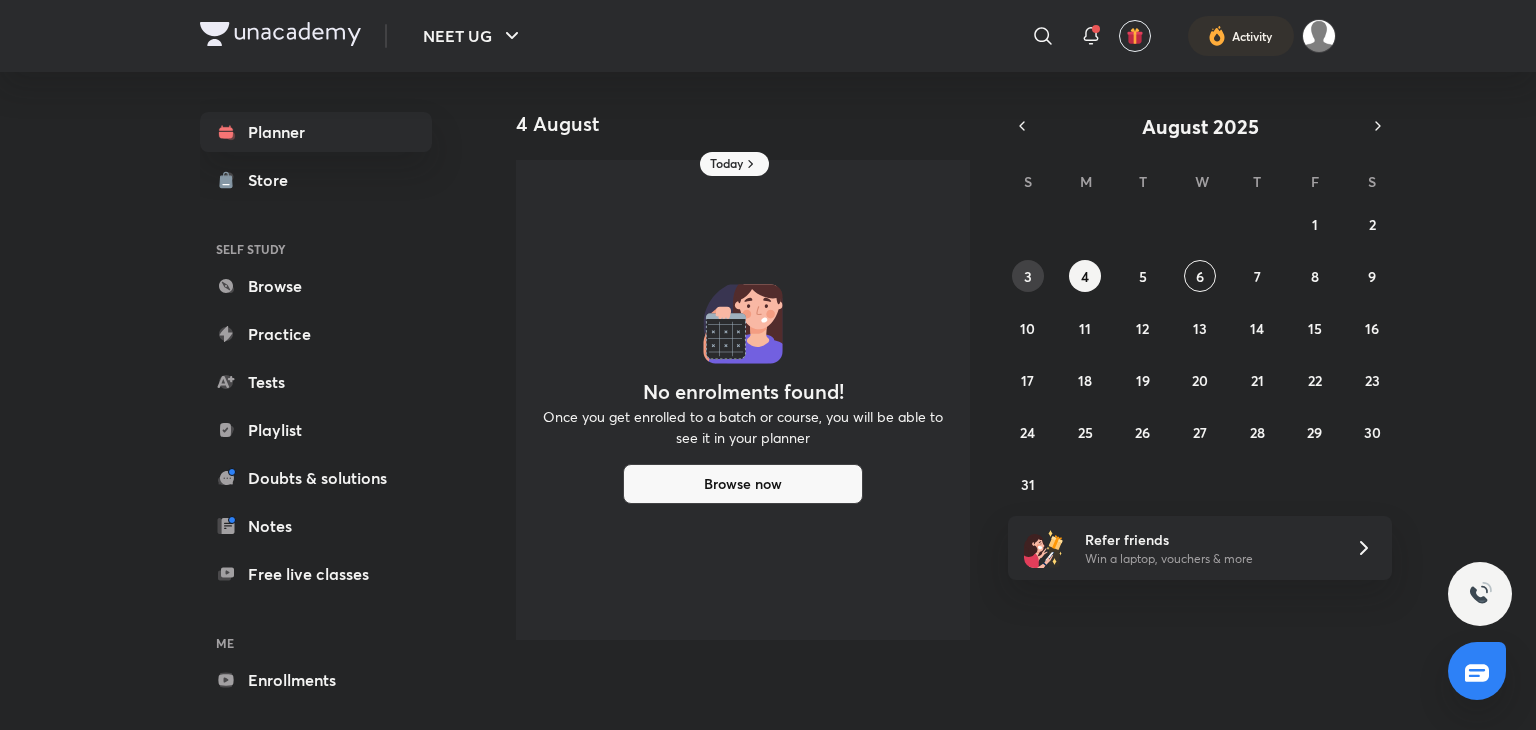 click on "3" at bounding box center [1028, 276] 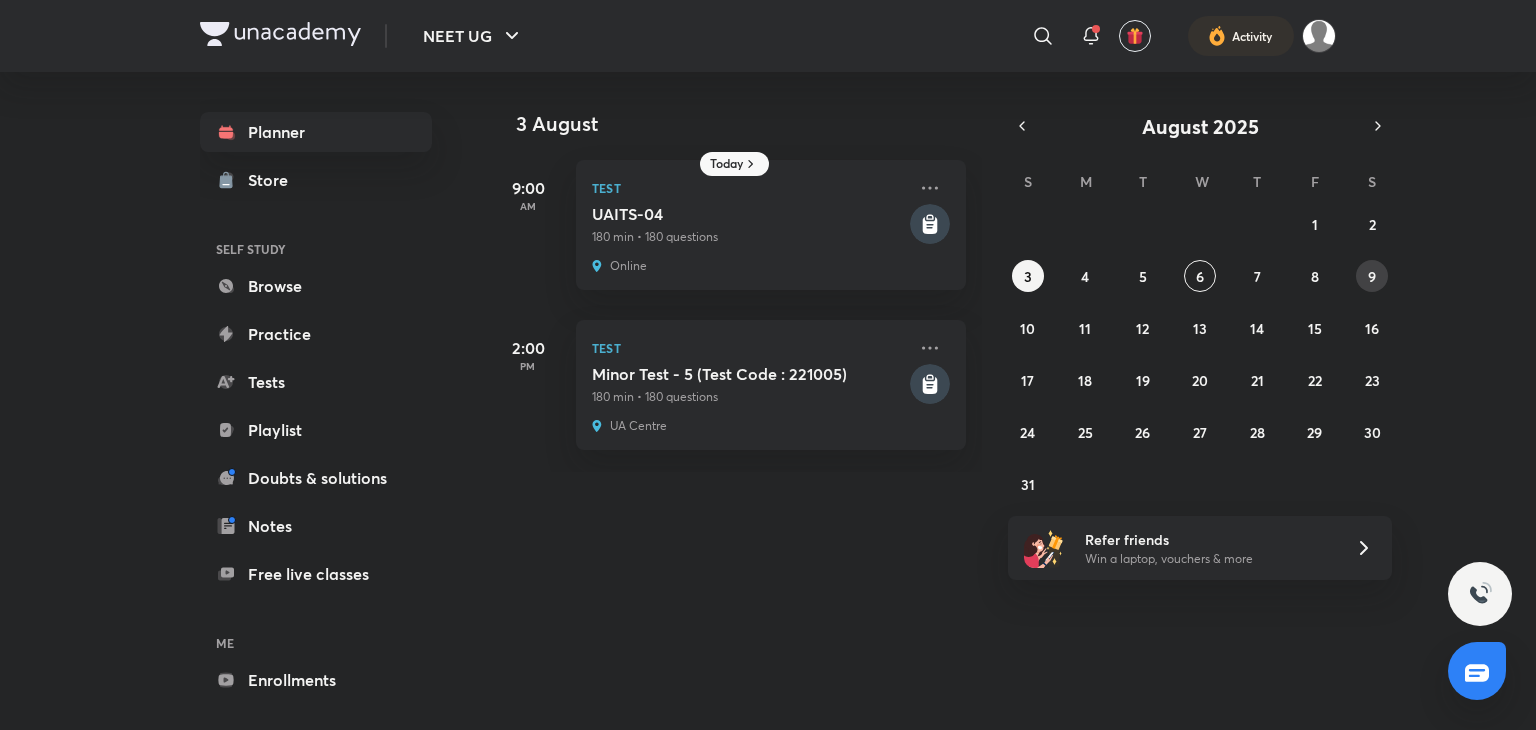 click on "9" at bounding box center (1372, 276) 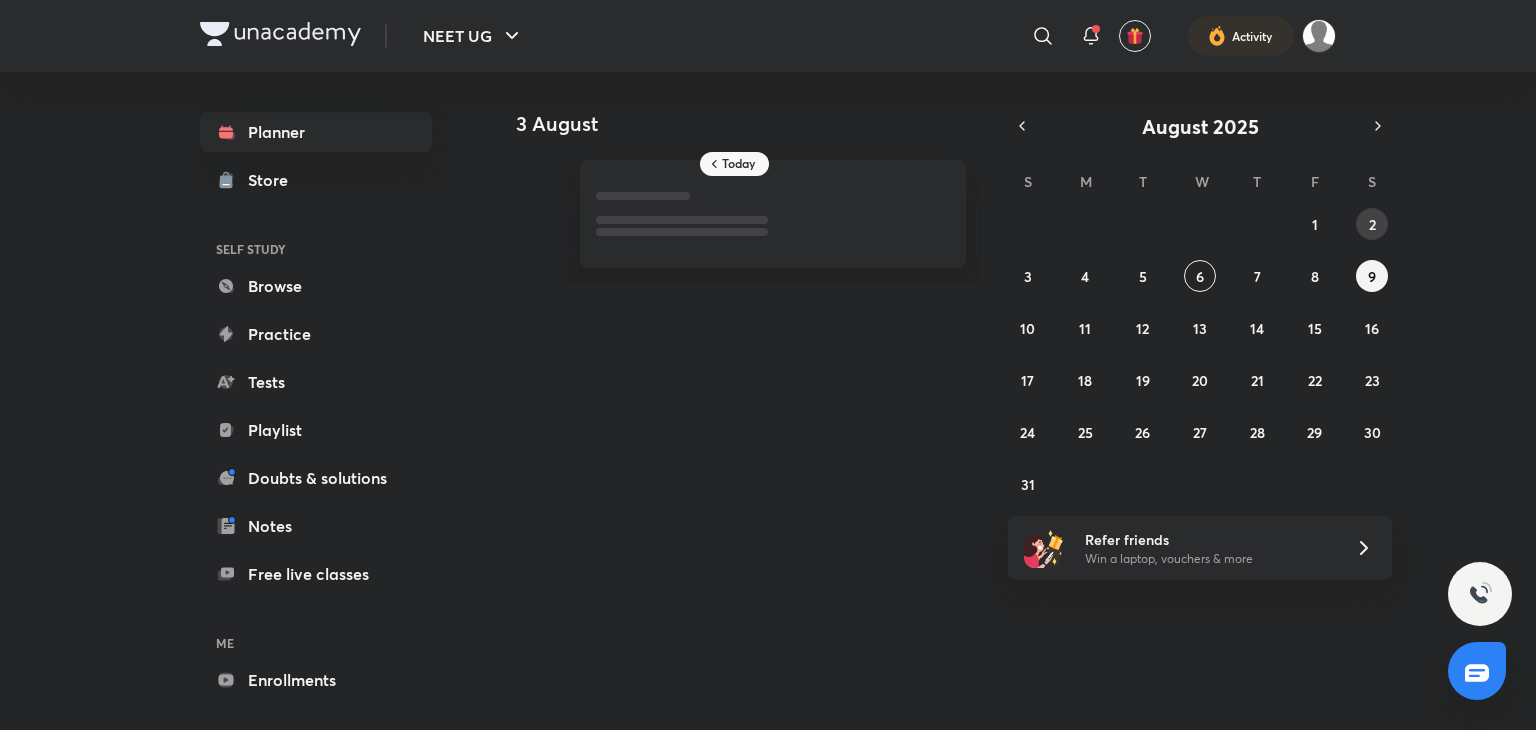click on "2" at bounding box center (1372, 224) 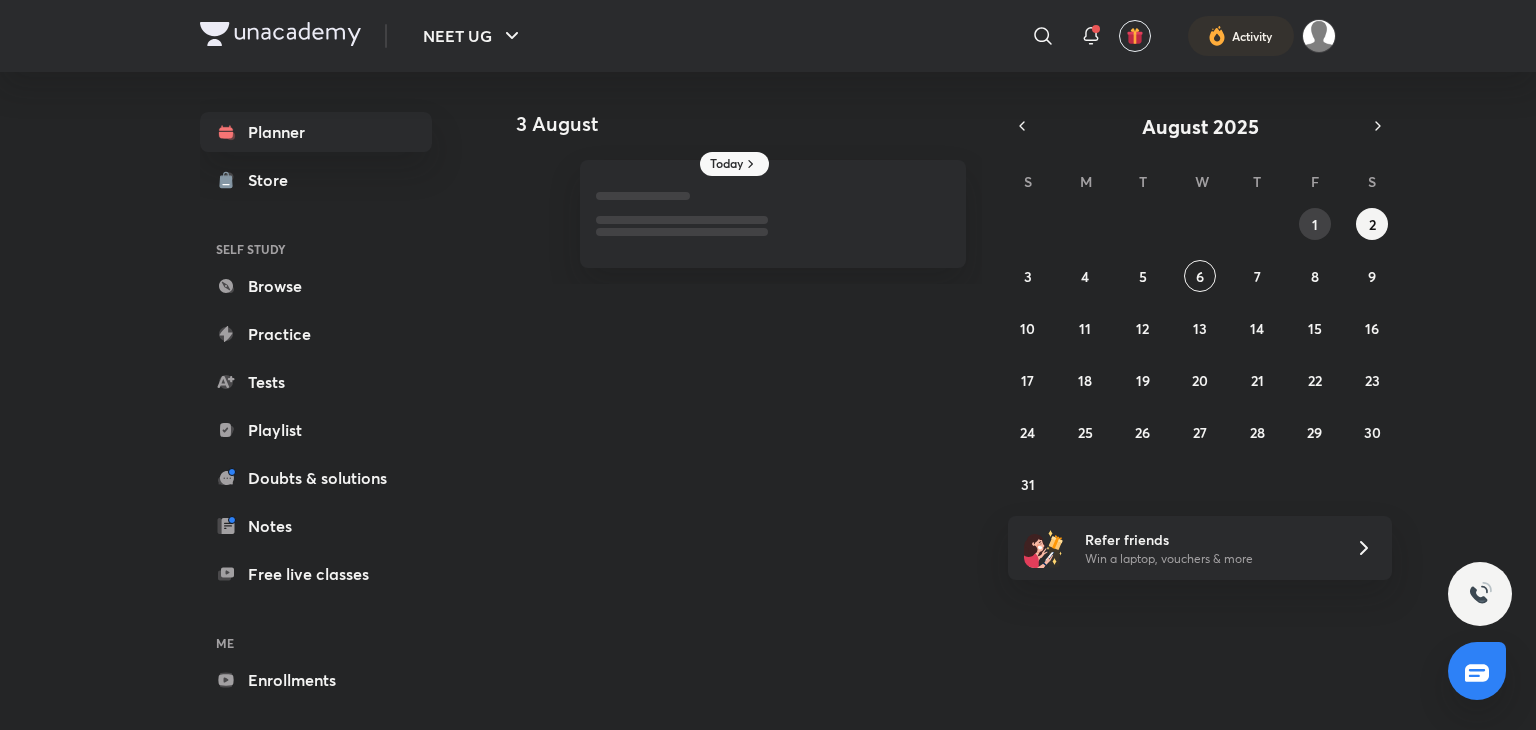 click on "1" at bounding box center [1315, 224] 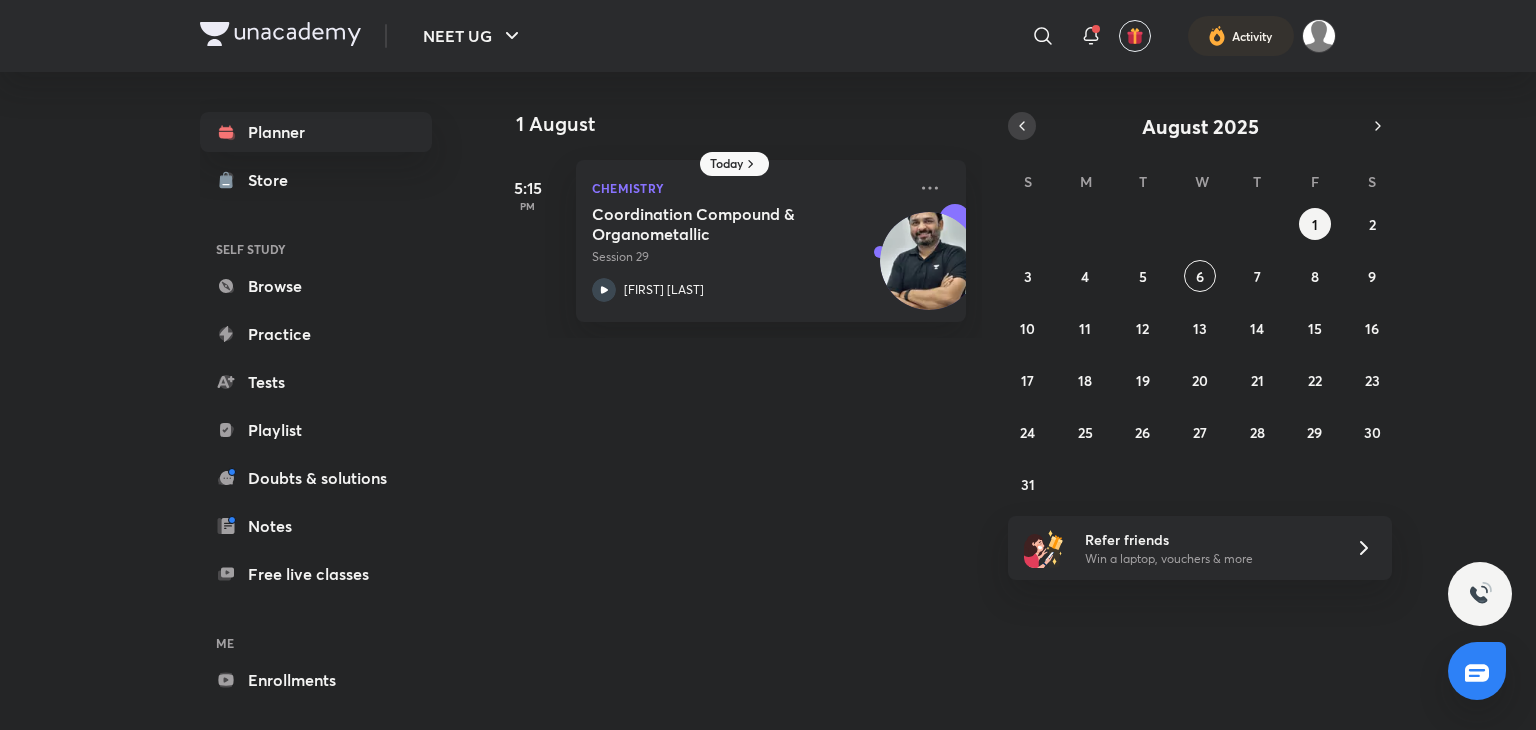 click 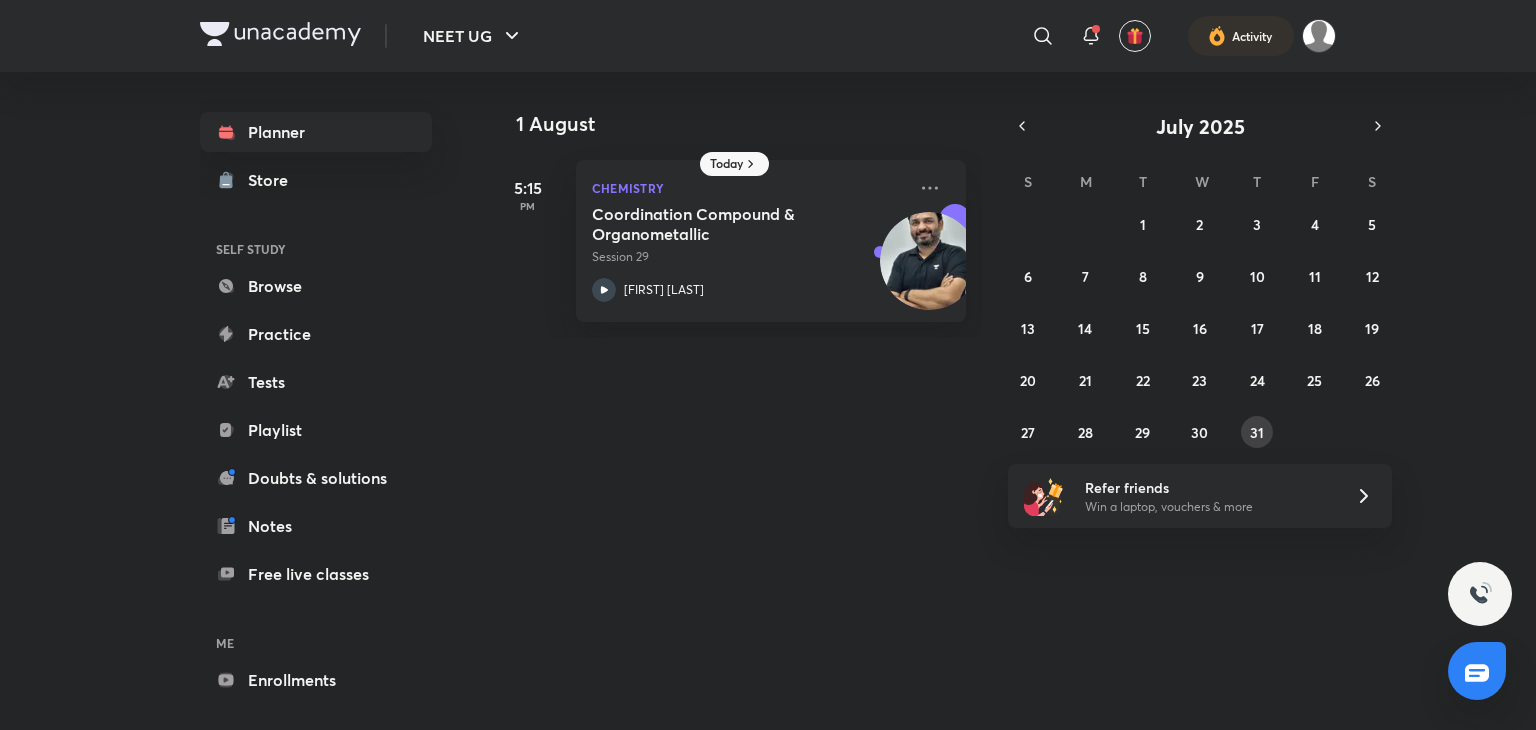 click on "31" at bounding box center [1257, 432] 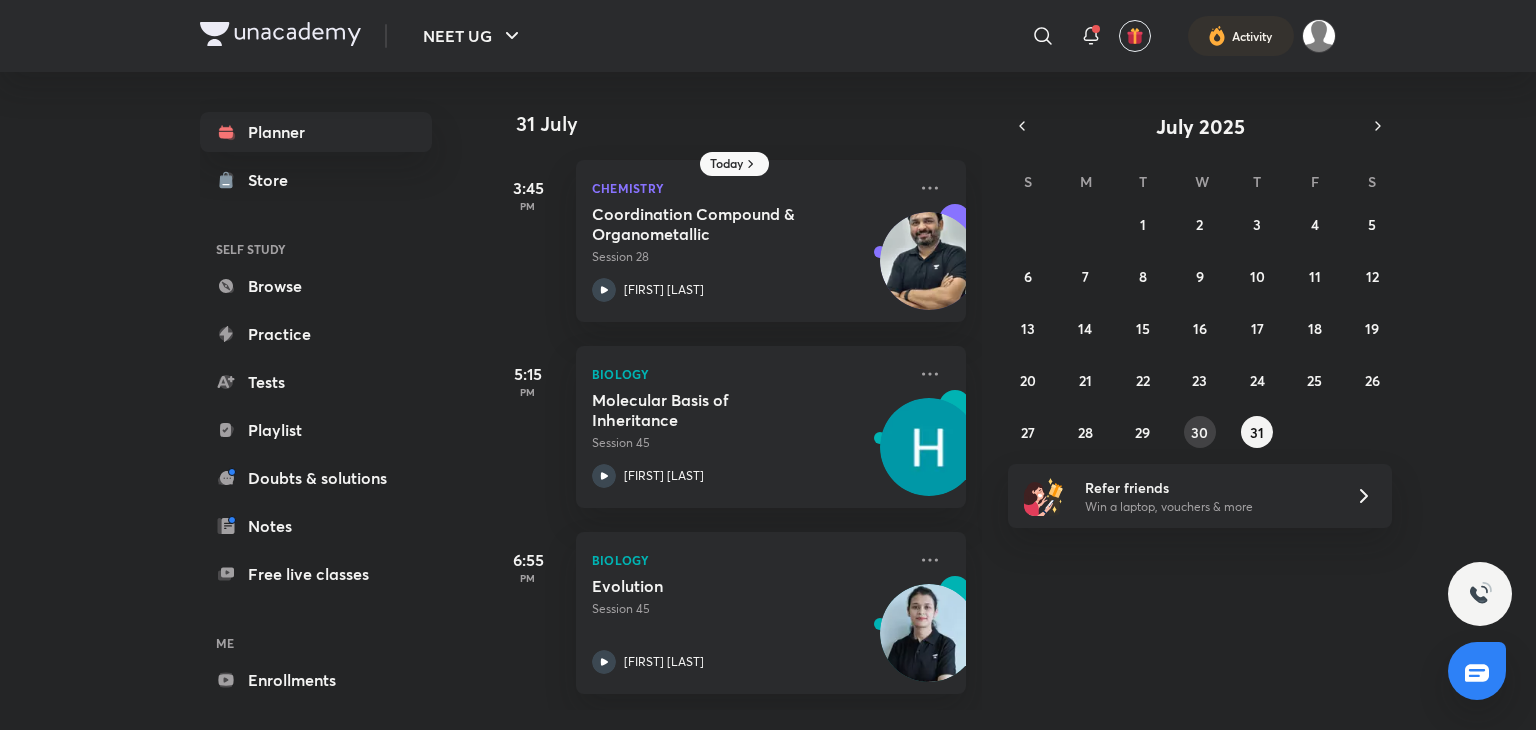click on "30" at bounding box center (1200, 432) 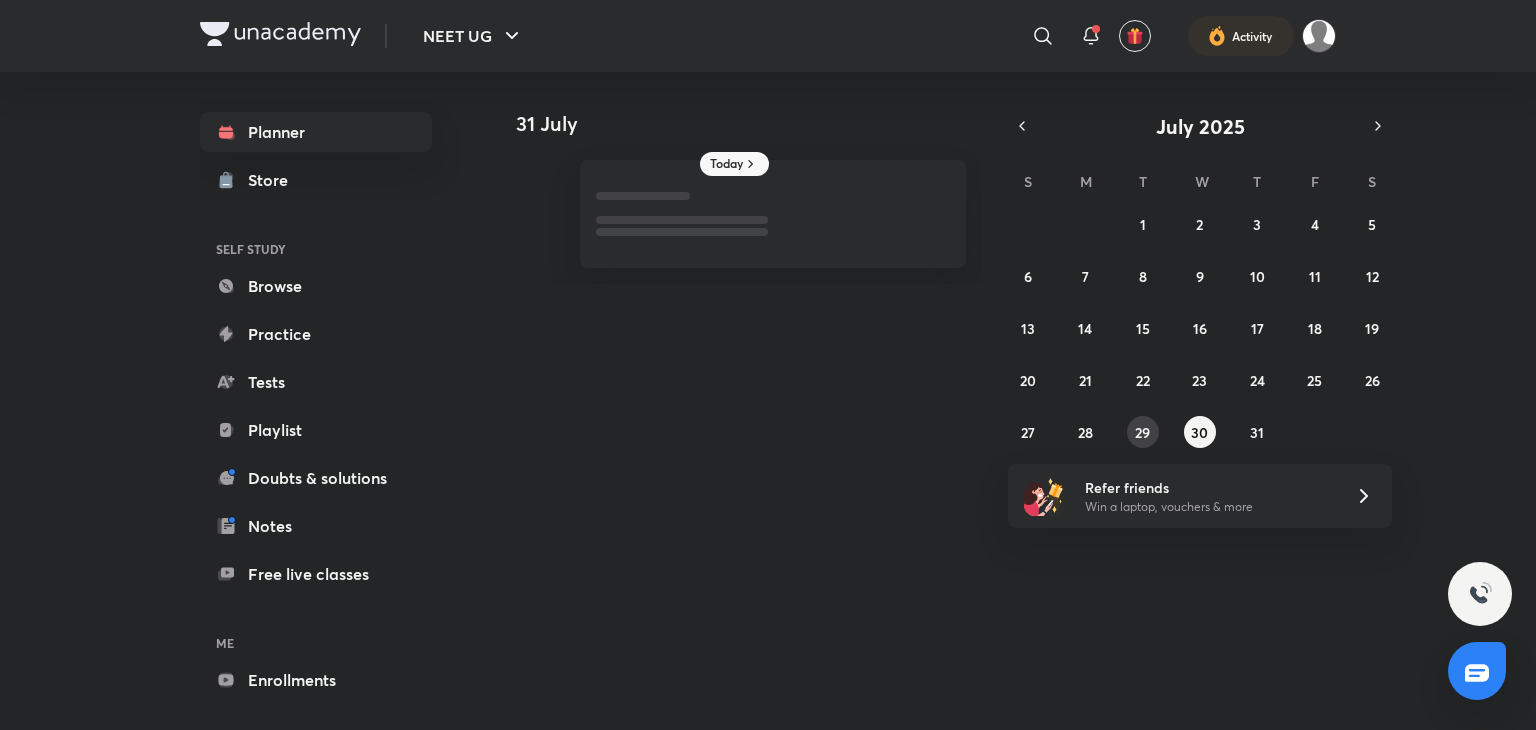click on "29" at bounding box center (1142, 432) 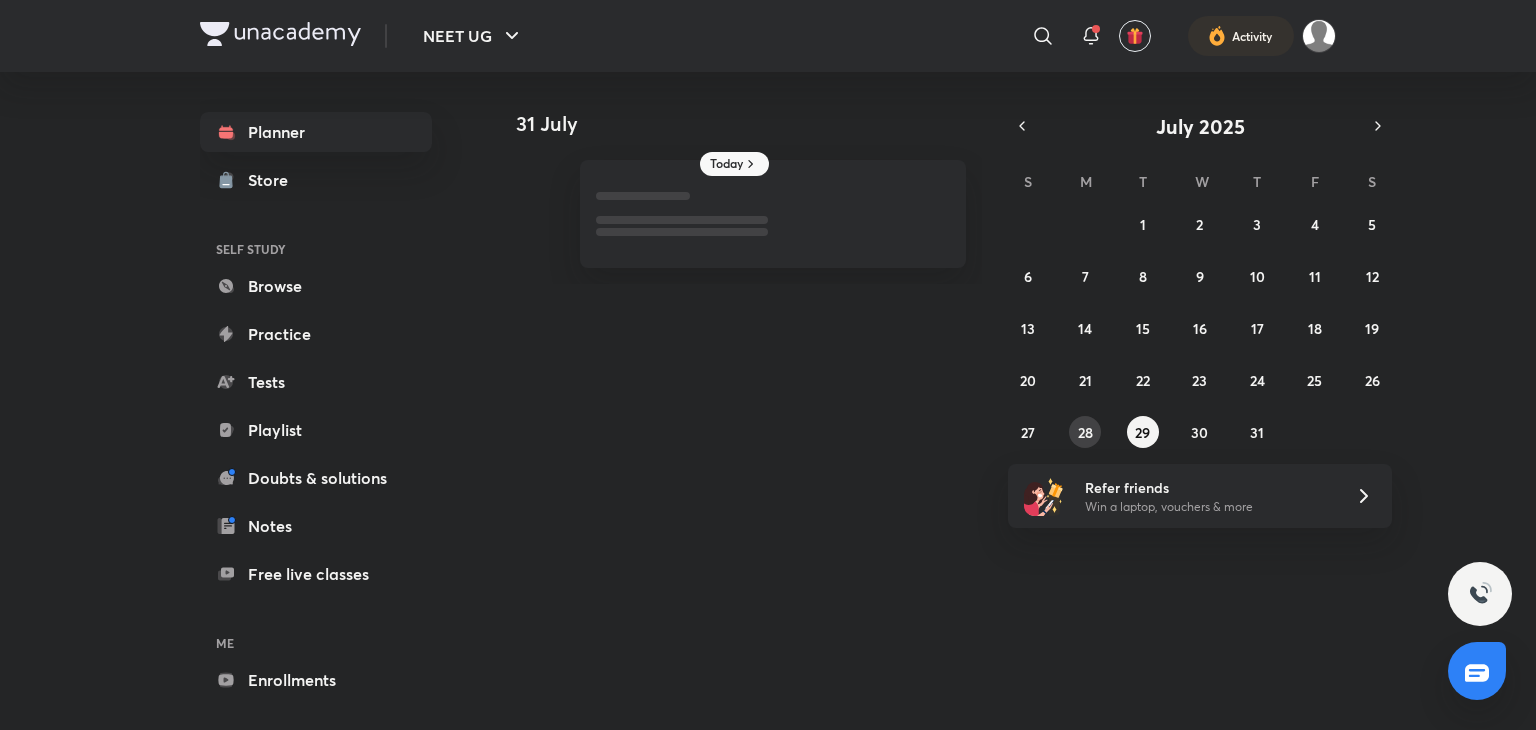click on "28" at bounding box center [1085, 432] 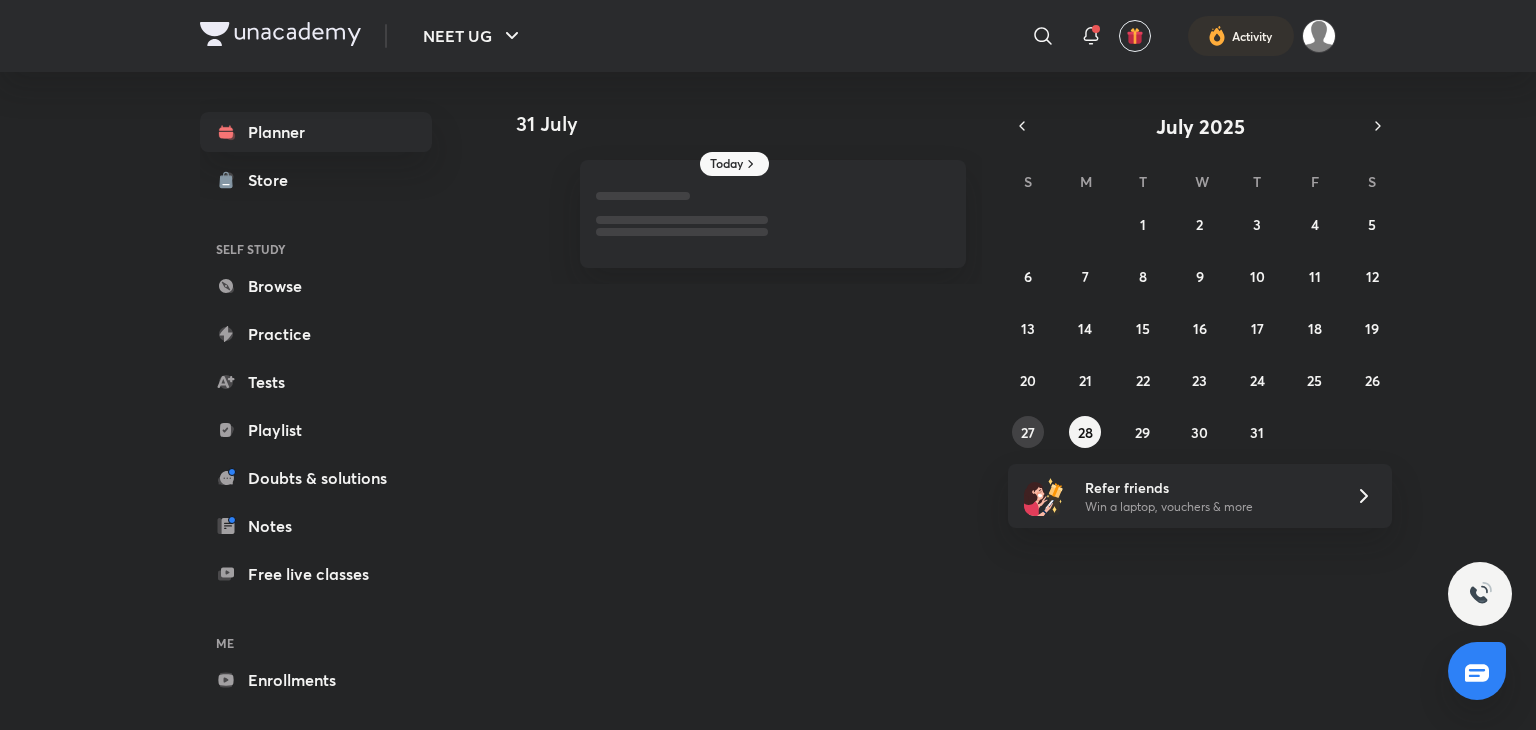 click on "27" at bounding box center [1028, 432] 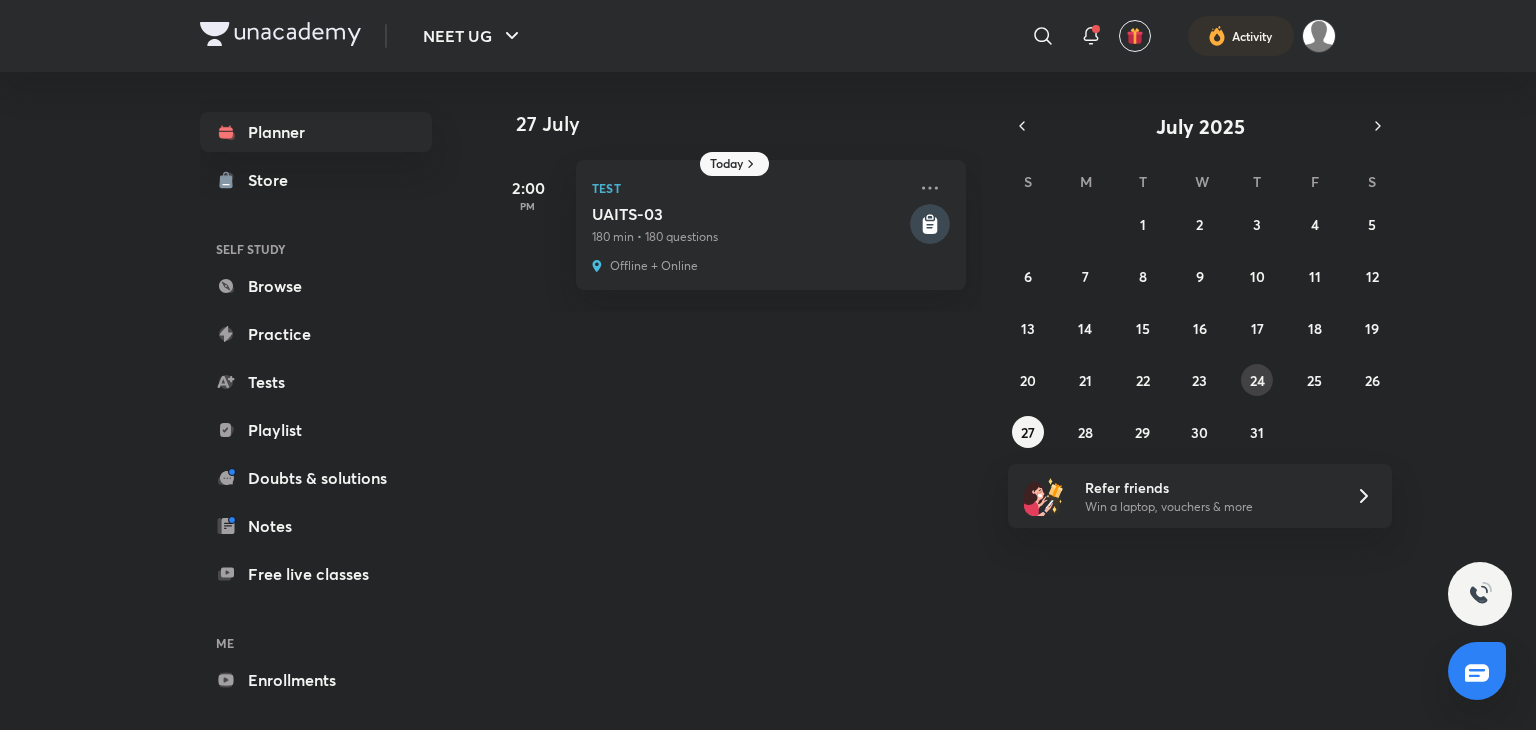 click on "24" at bounding box center [1257, 380] 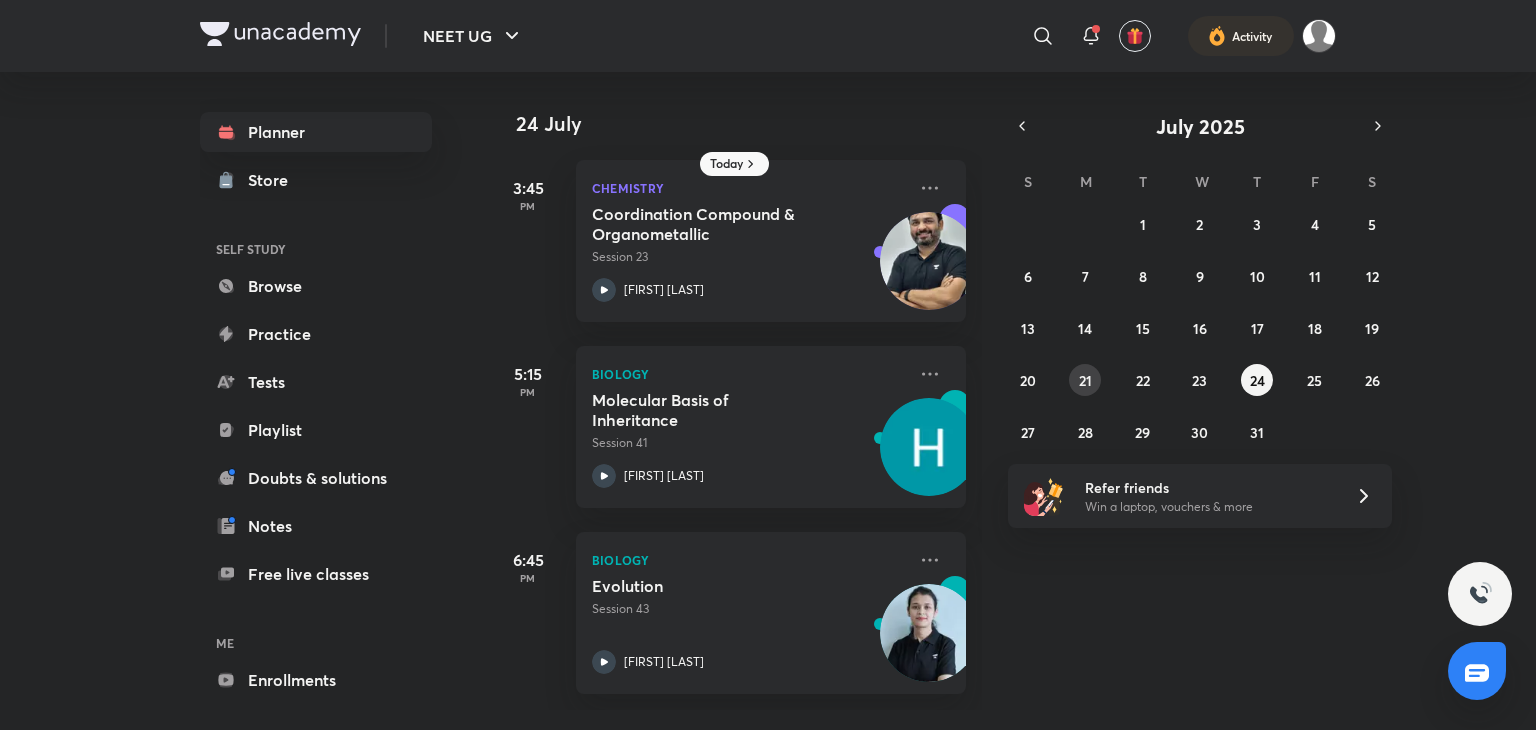click on "21" at bounding box center (1085, 380) 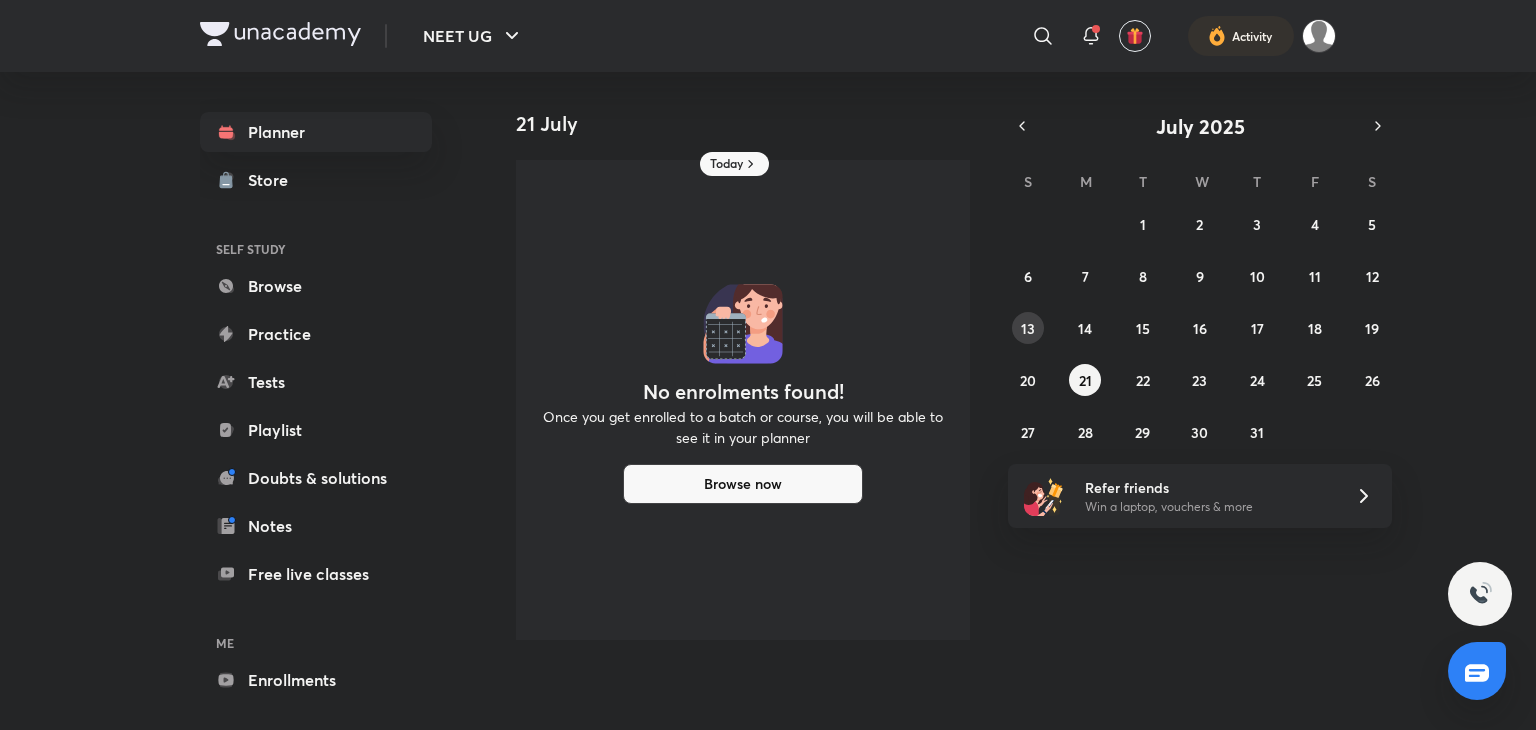 click on "13" at bounding box center (1028, 328) 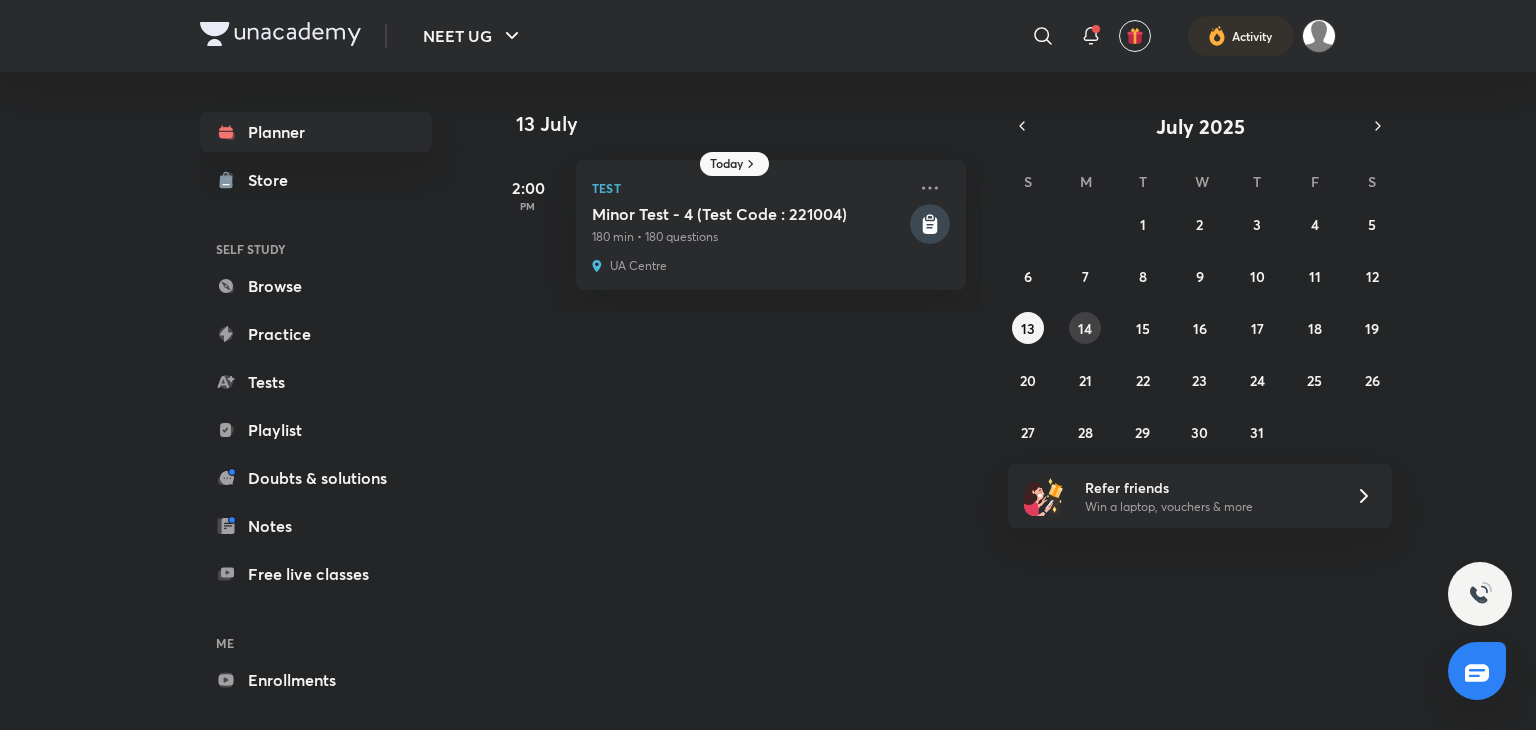 click on "14" at bounding box center [1085, 328] 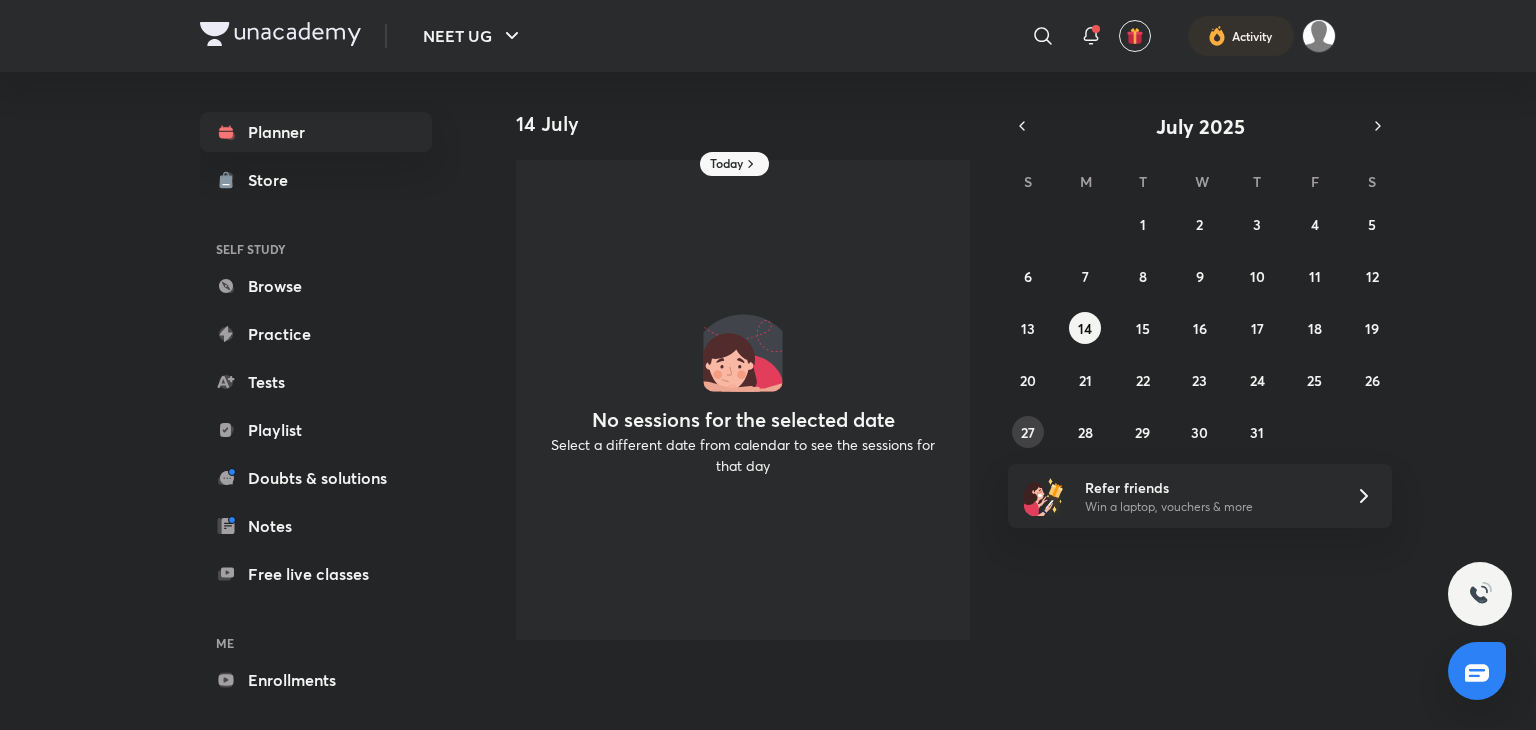 click on "27" at bounding box center [1028, 432] 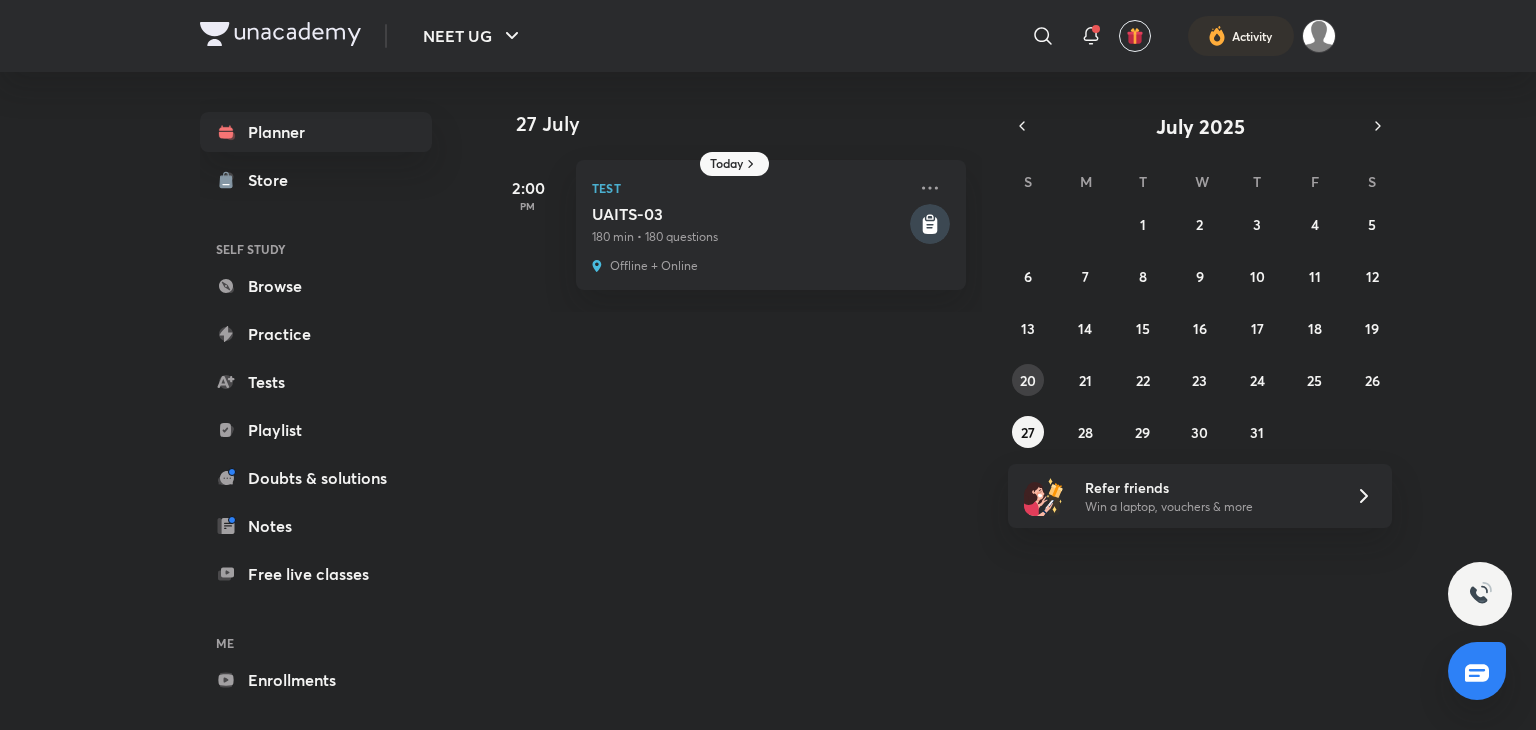 click on "20" at bounding box center (1028, 380) 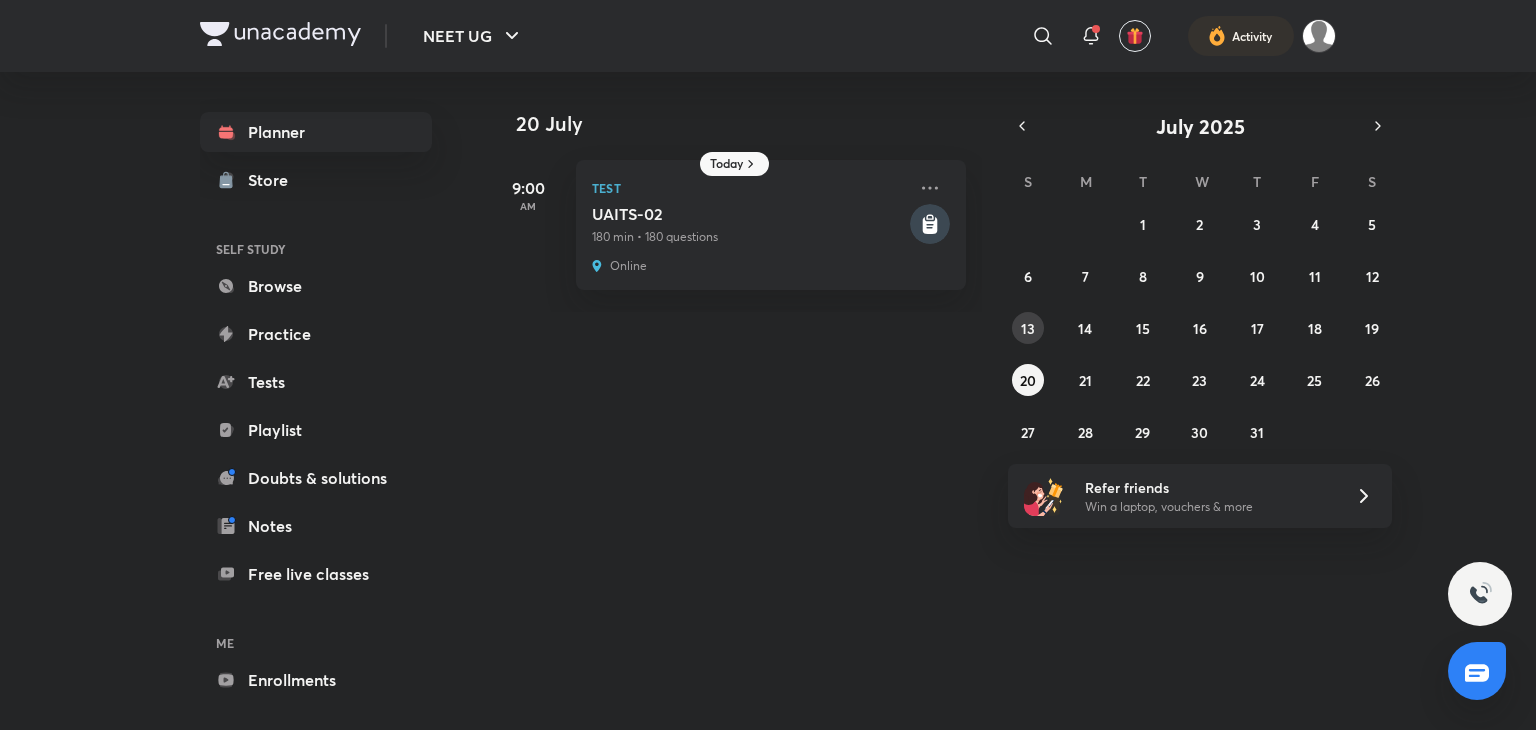 click on "13" at bounding box center (1028, 328) 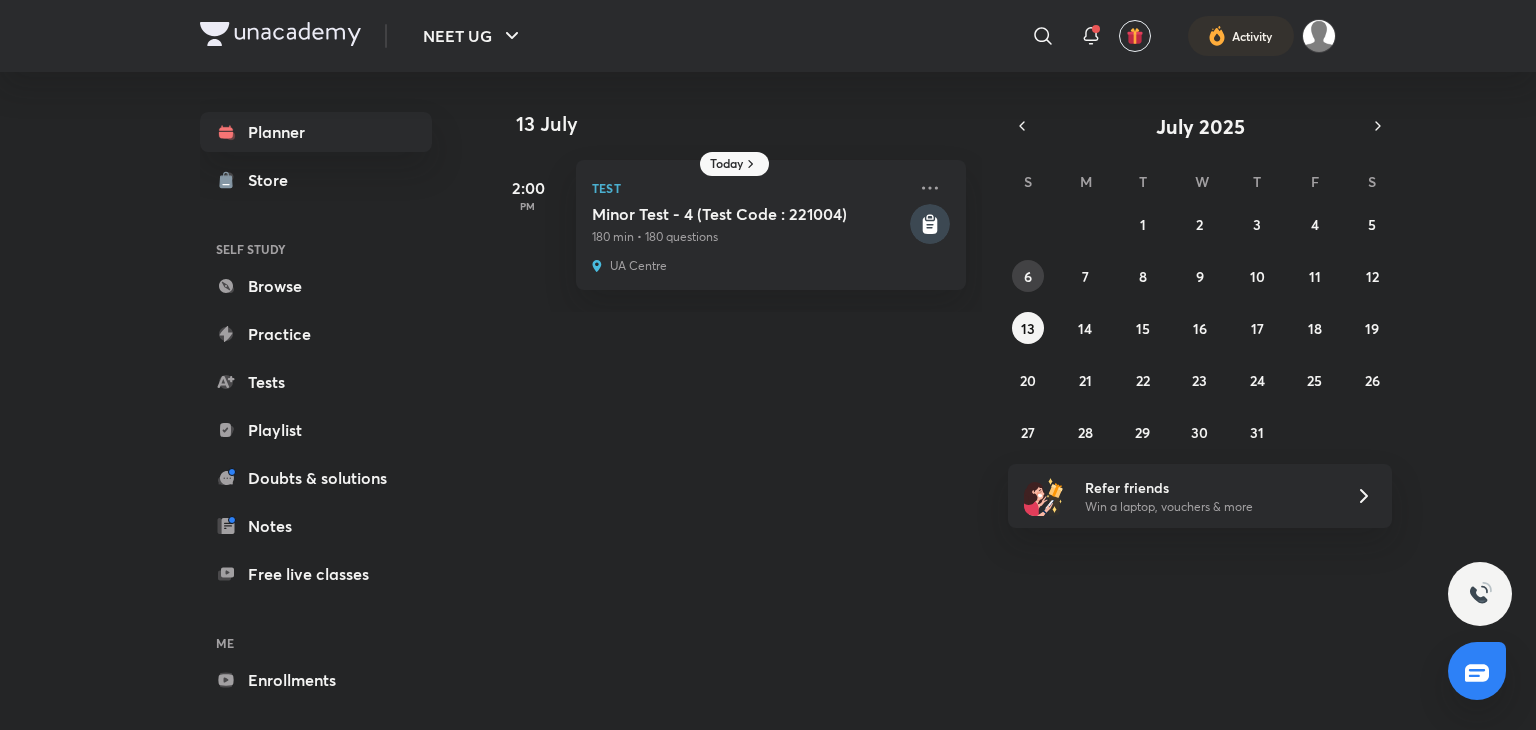 click on "6" at bounding box center (1028, 276) 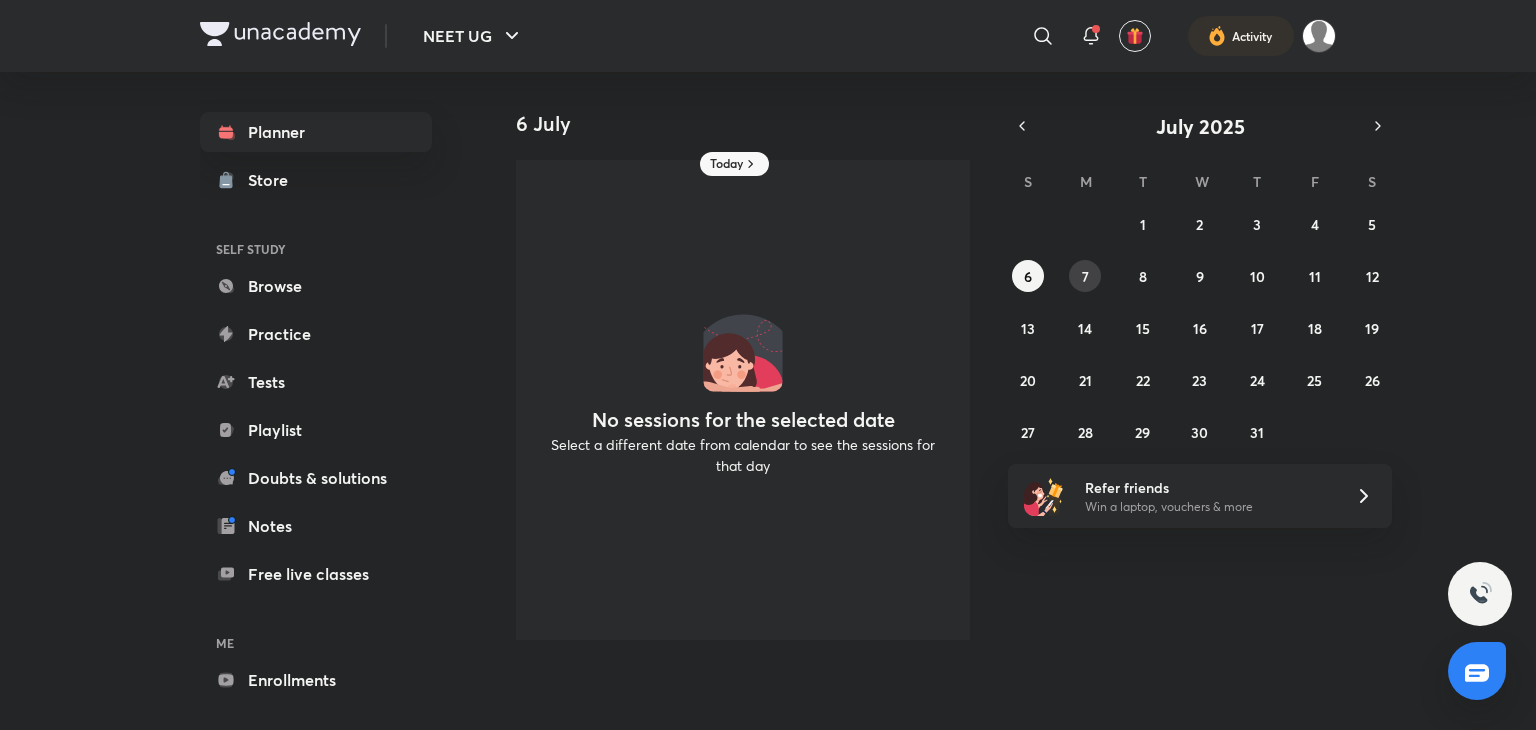 click on "7" at bounding box center (1085, 276) 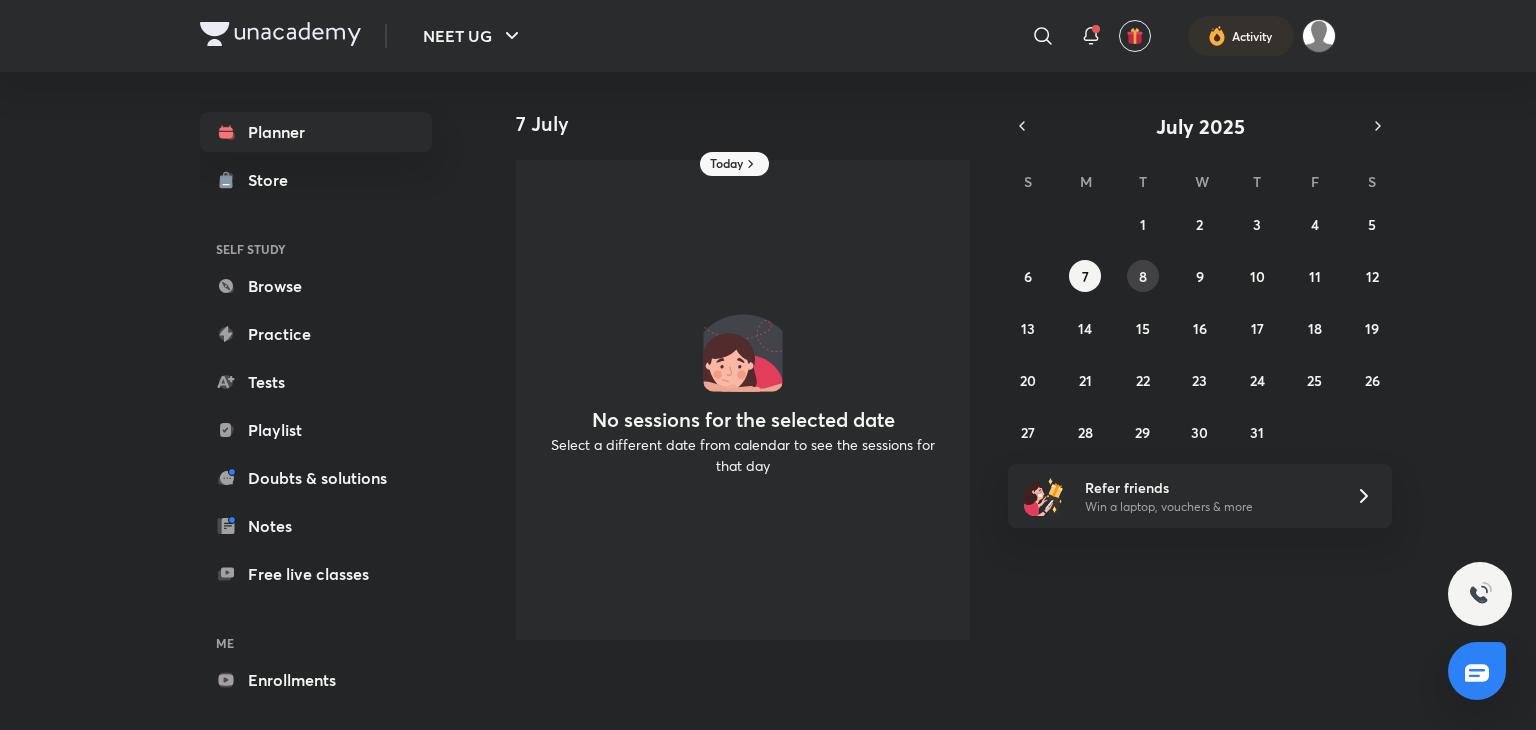 click on "8" at bounding box center (1143, 276) 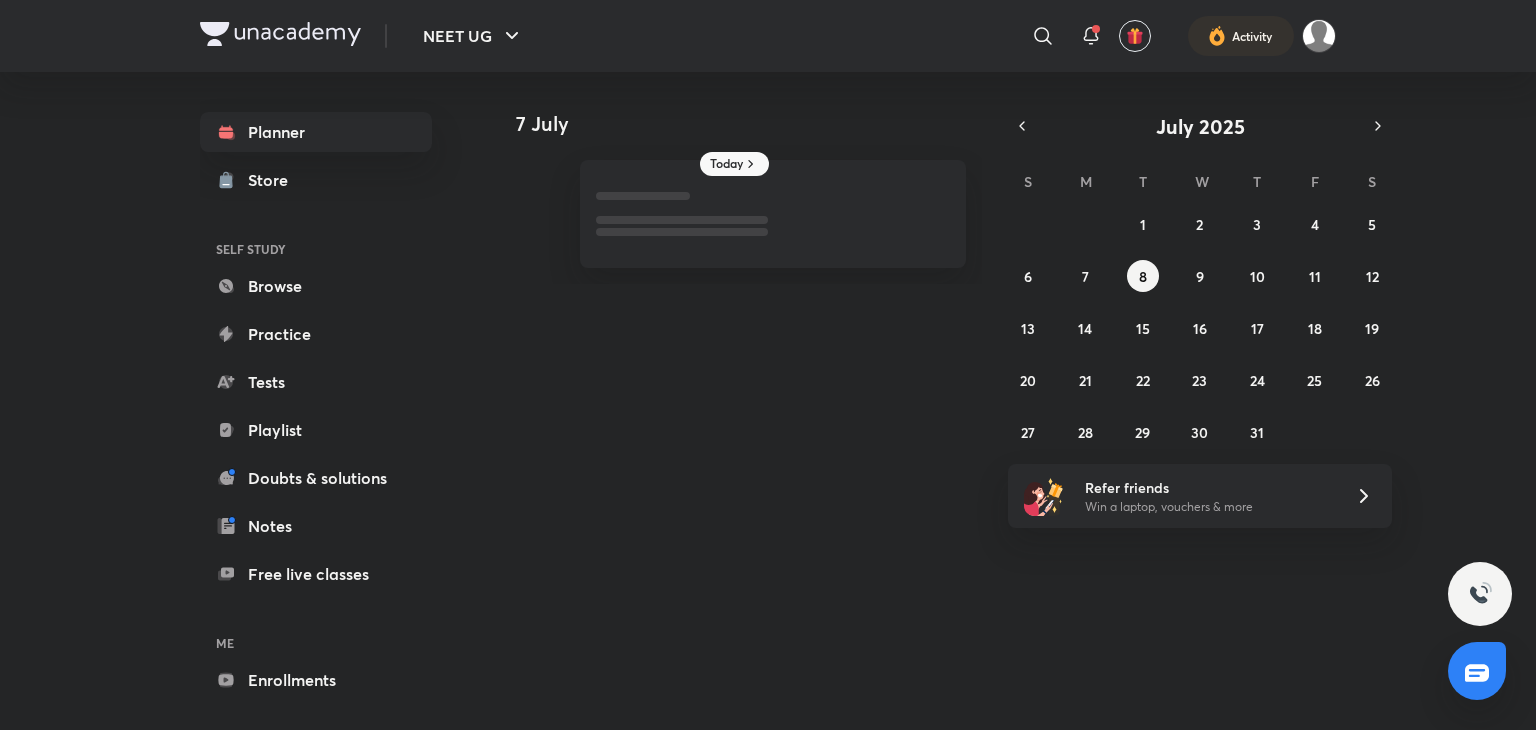 click on "29 30 1 2 3 4 5 6 7 8 9 10 11 12 13 14 15 16 17 18 19 20 21 22 23 24 25 26 27 28 29 30 31 1 2" at bounding box center (1200, 328) 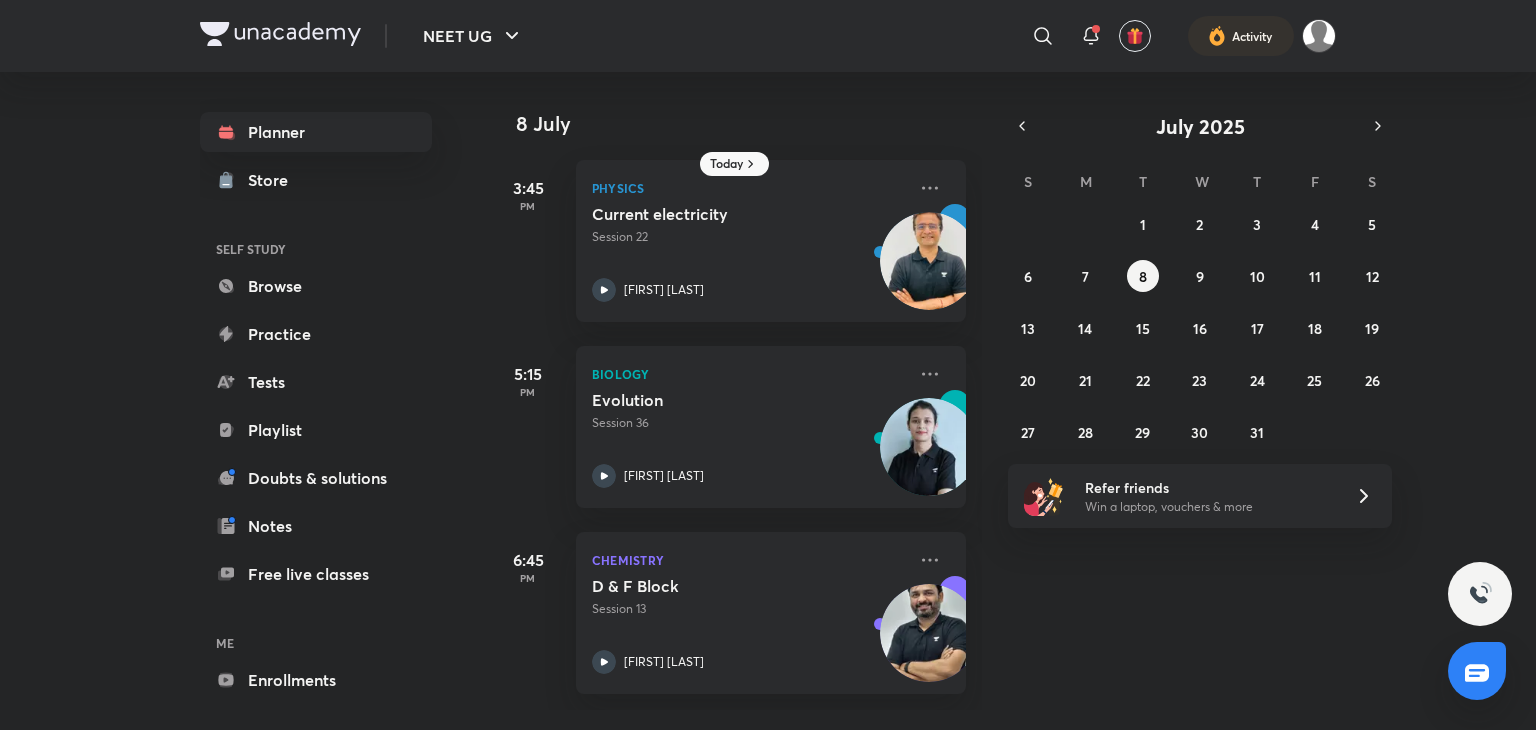 click on "29 30 1 2 3 4 5 6 7 8 9 10 11 12 13 14 15 16 17 18 19 20 21 22 23 24 25 26 27 28 29 30 31 1 2" at bounding box center [1200, 328] 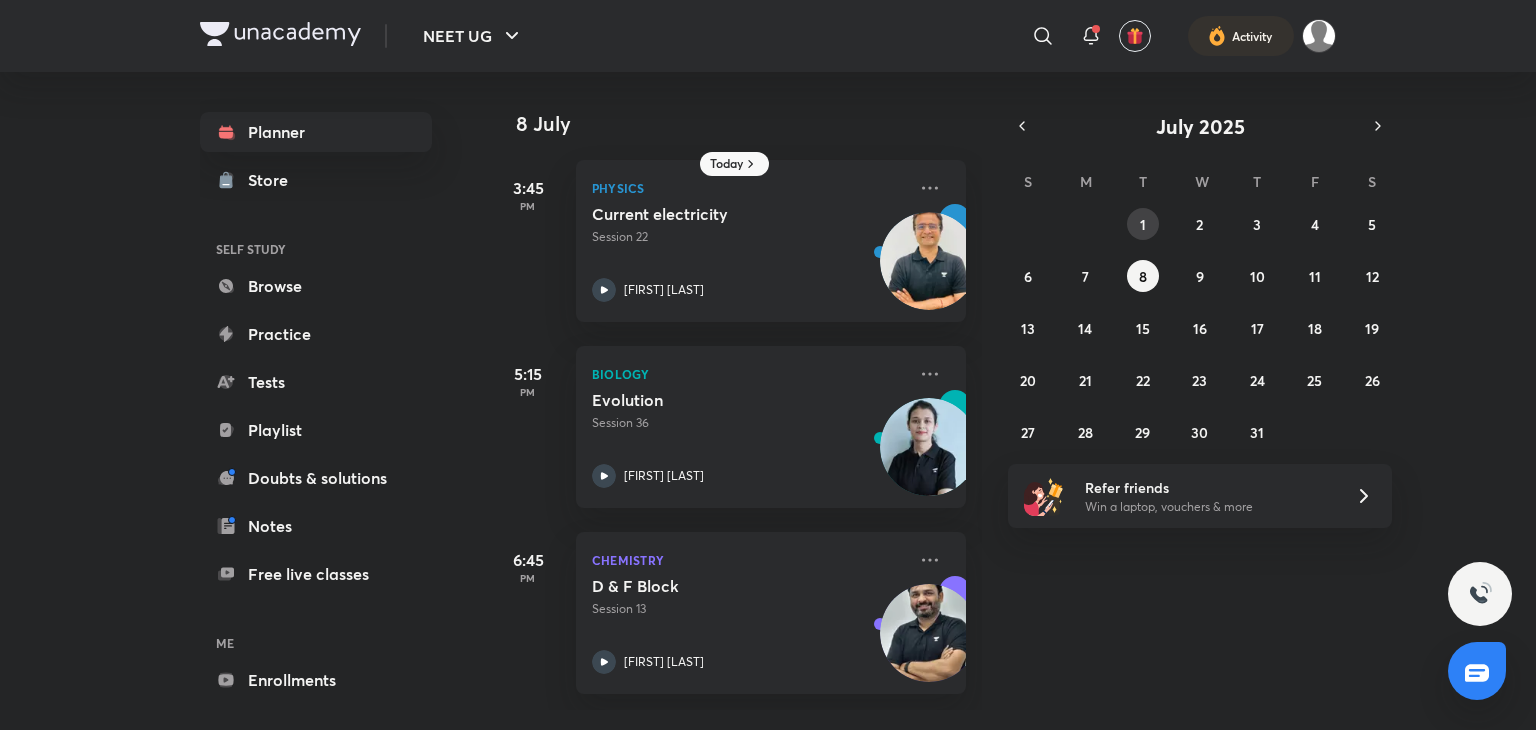 click on "1" at bounding box center (1143, 224) 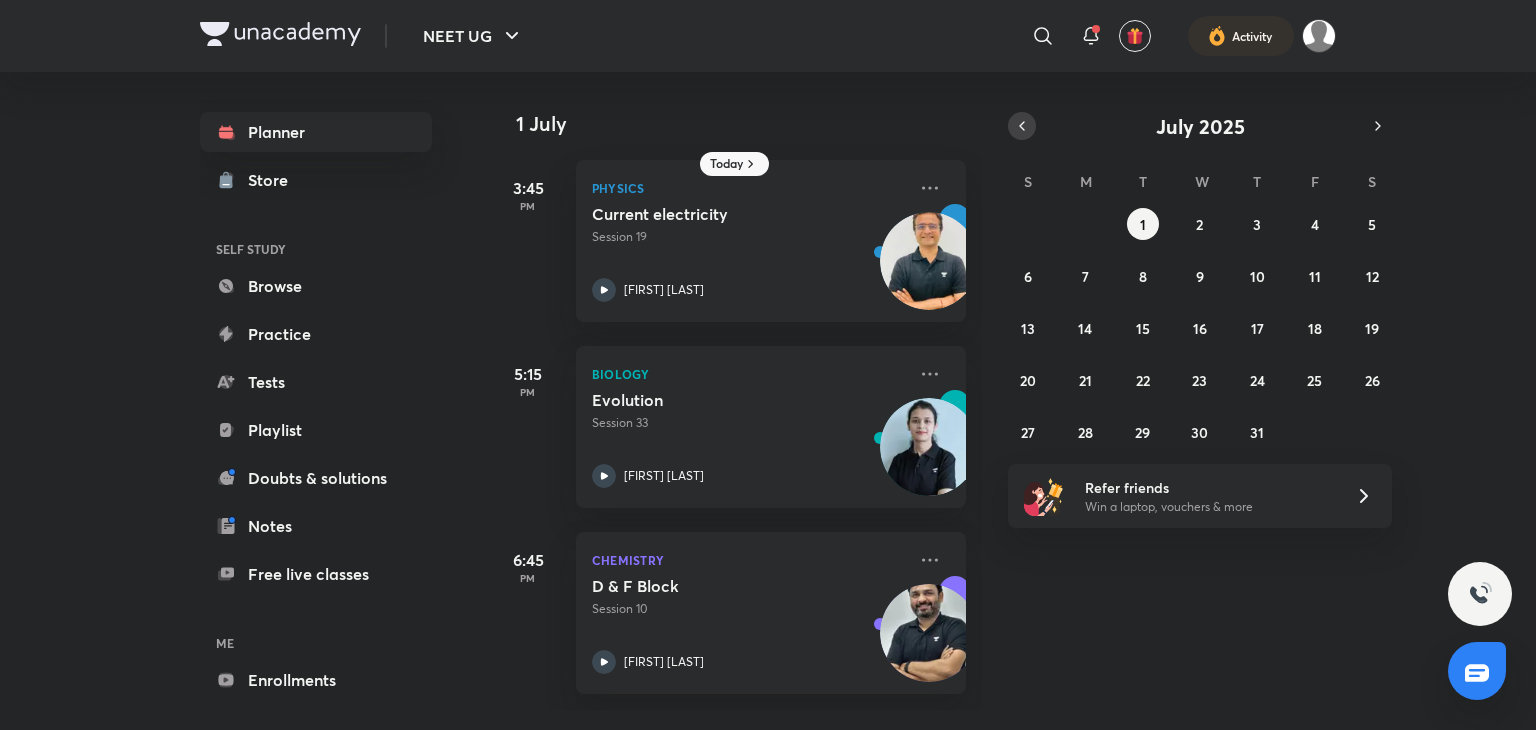 click 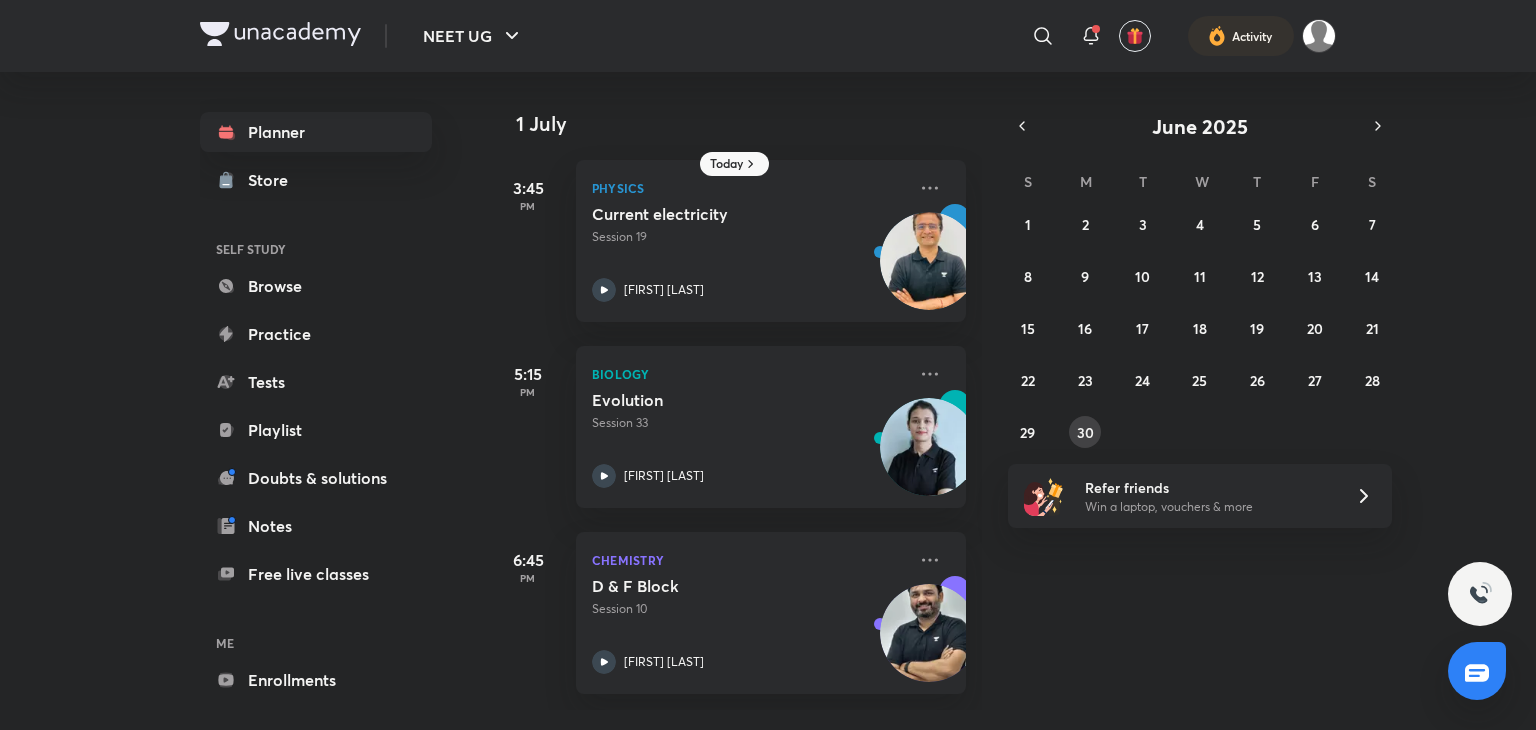 click on "30" at bounding box center [1085, 432] 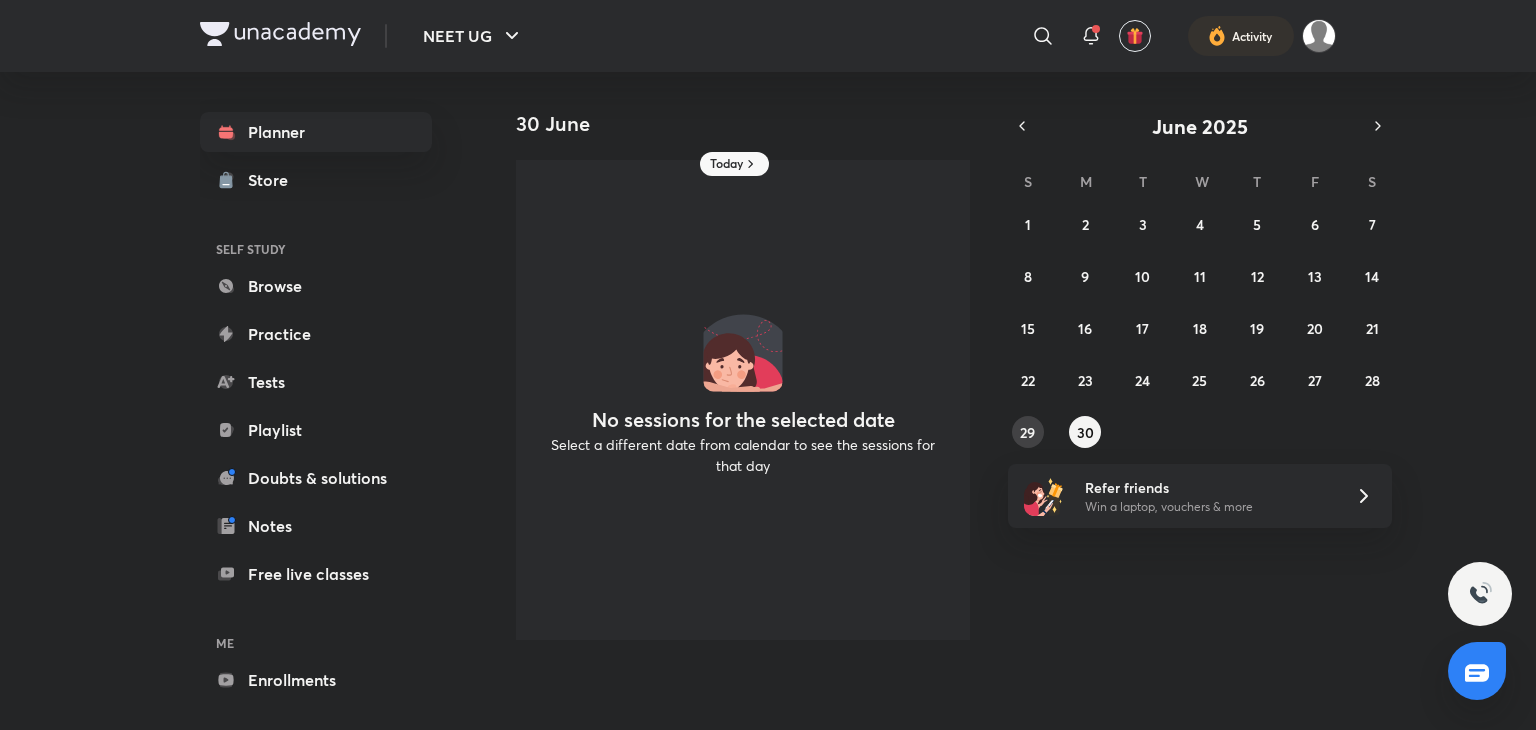 click on "29" at bounding box center [1027, 432] 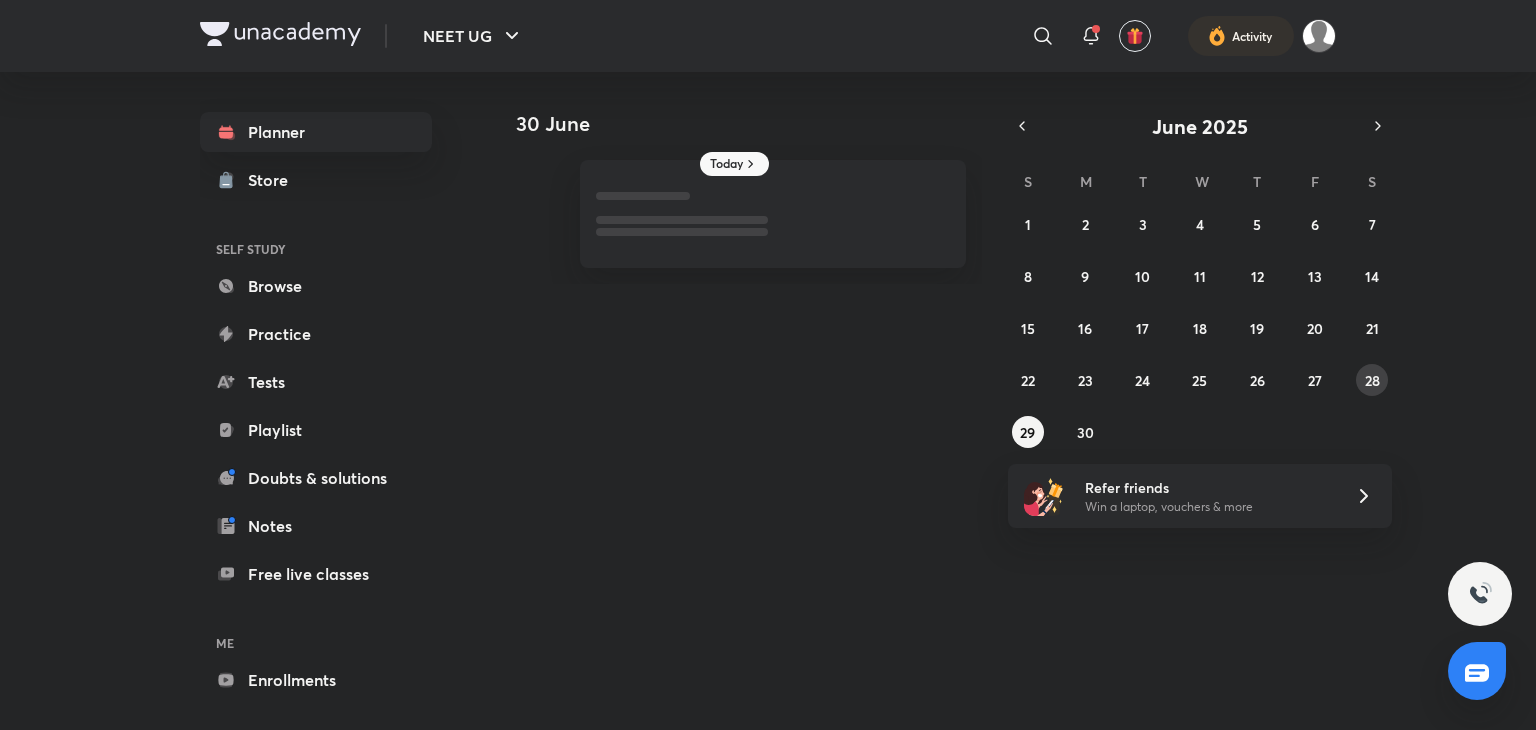 click on "28" at bounding box center [1372, 380] 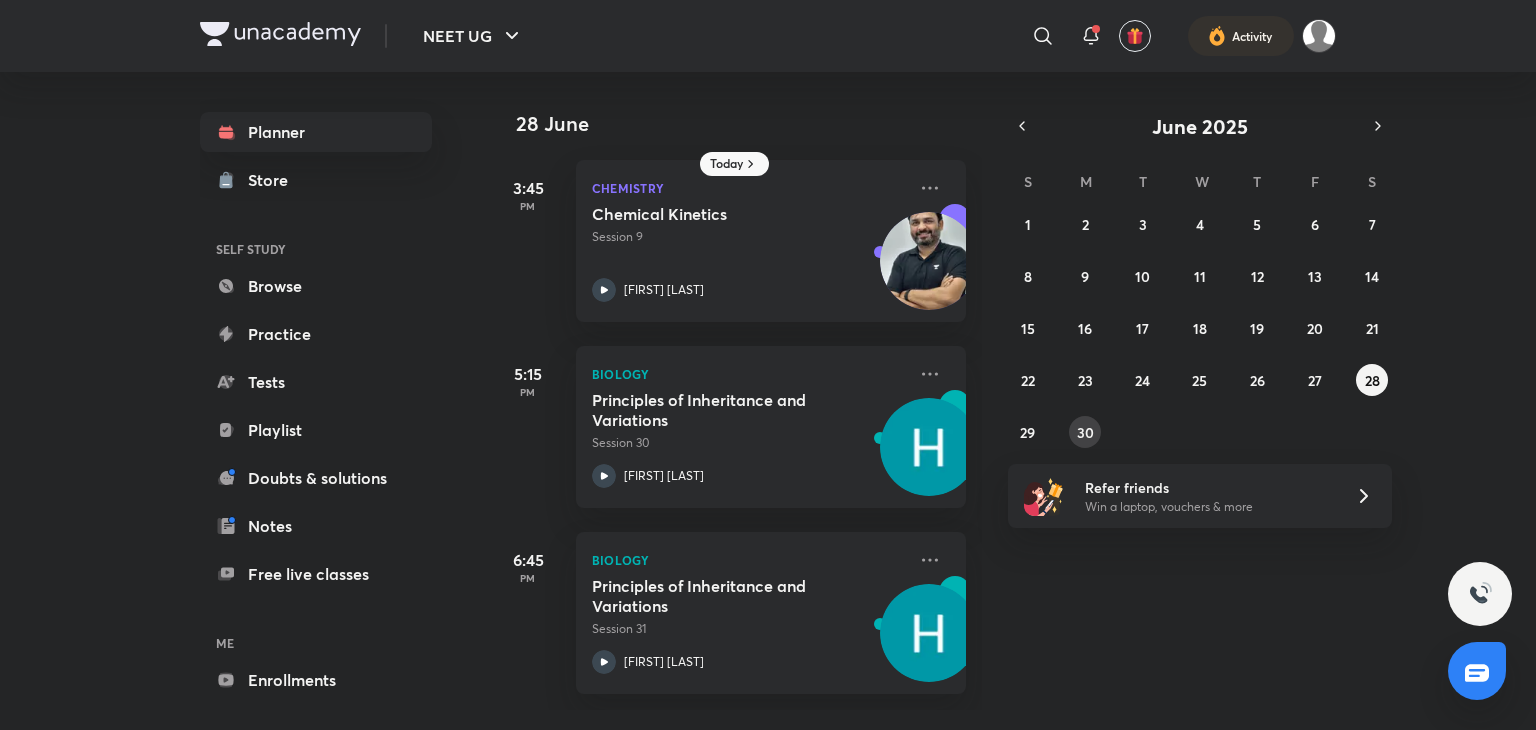 click on "30" at bounding box center (1085, 432) 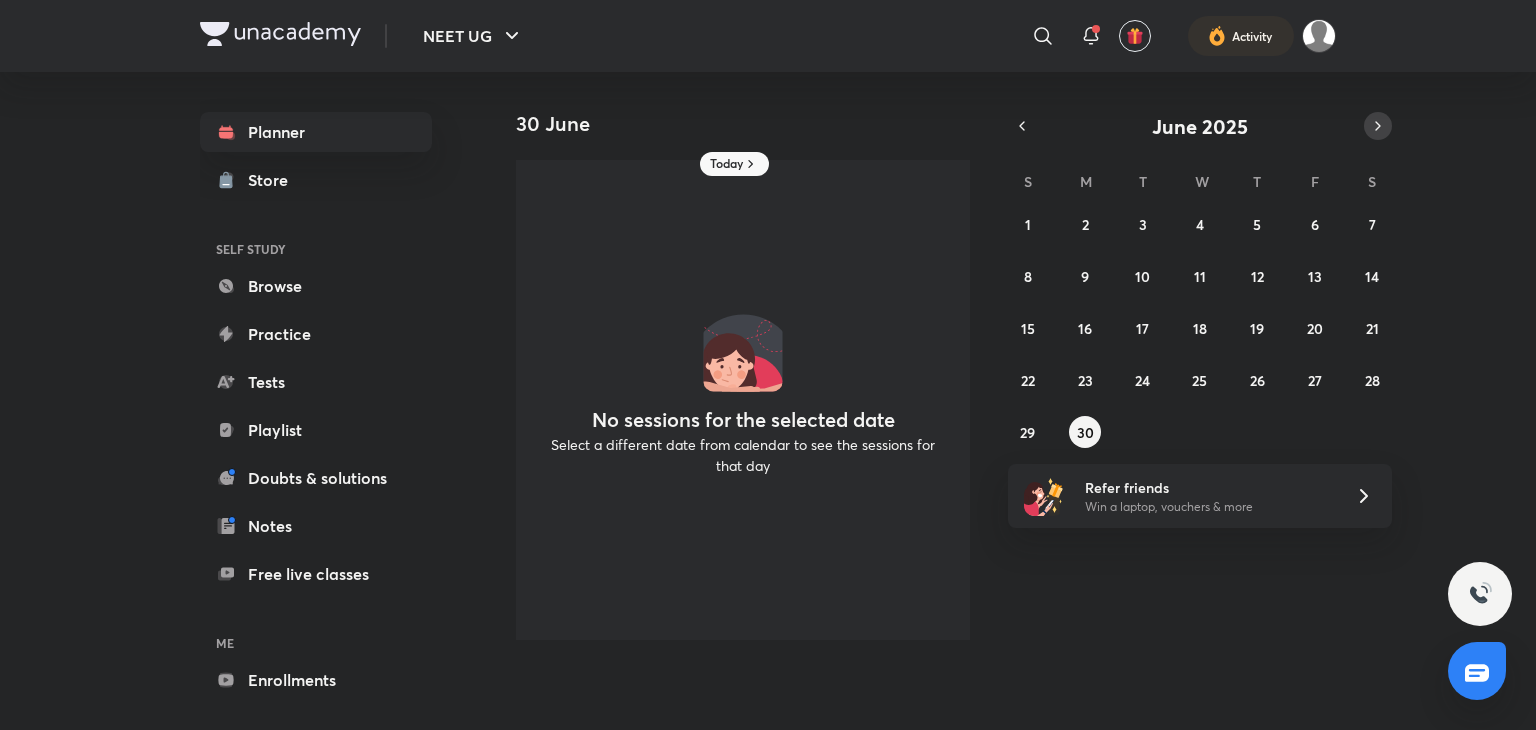 click 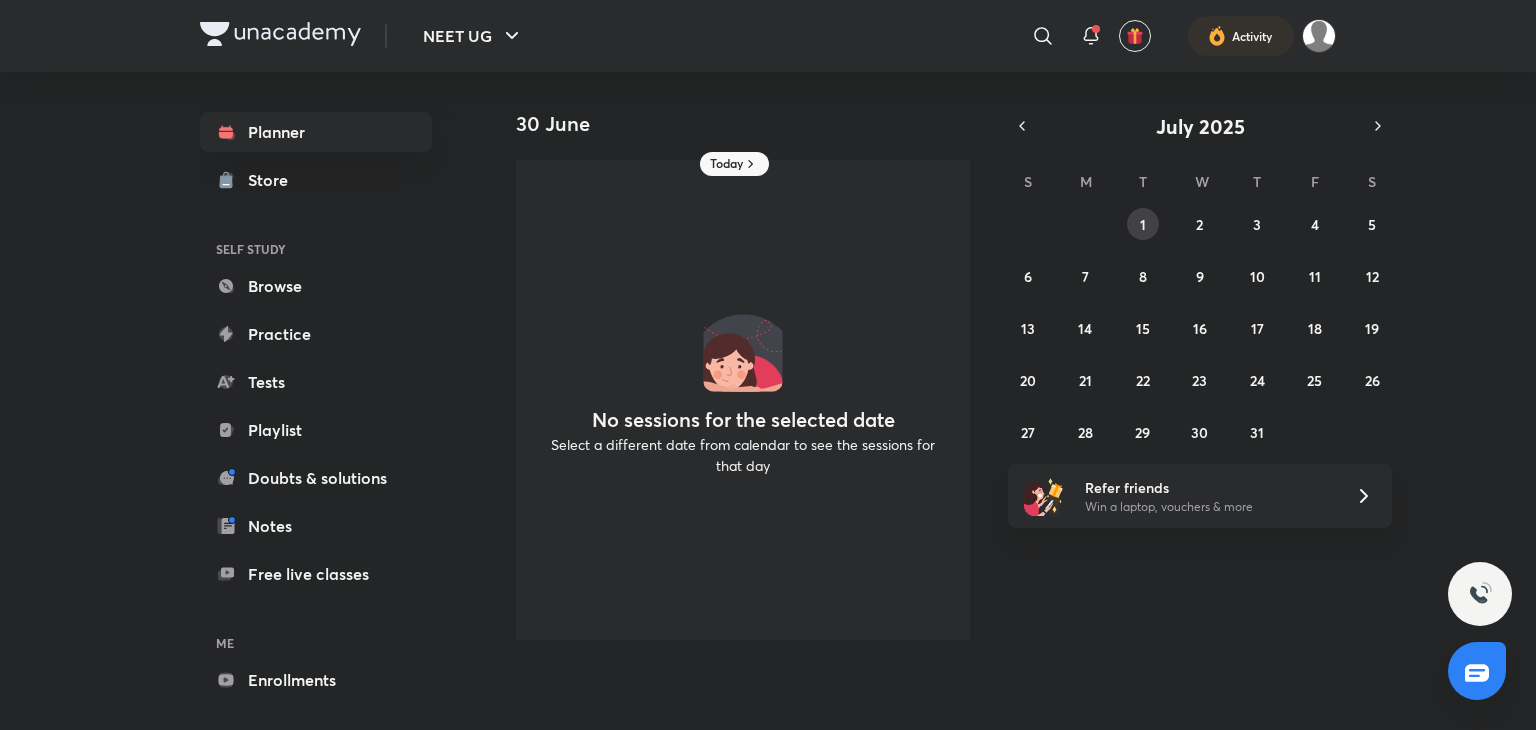 click on "1" at bounding box center (1143, 224) 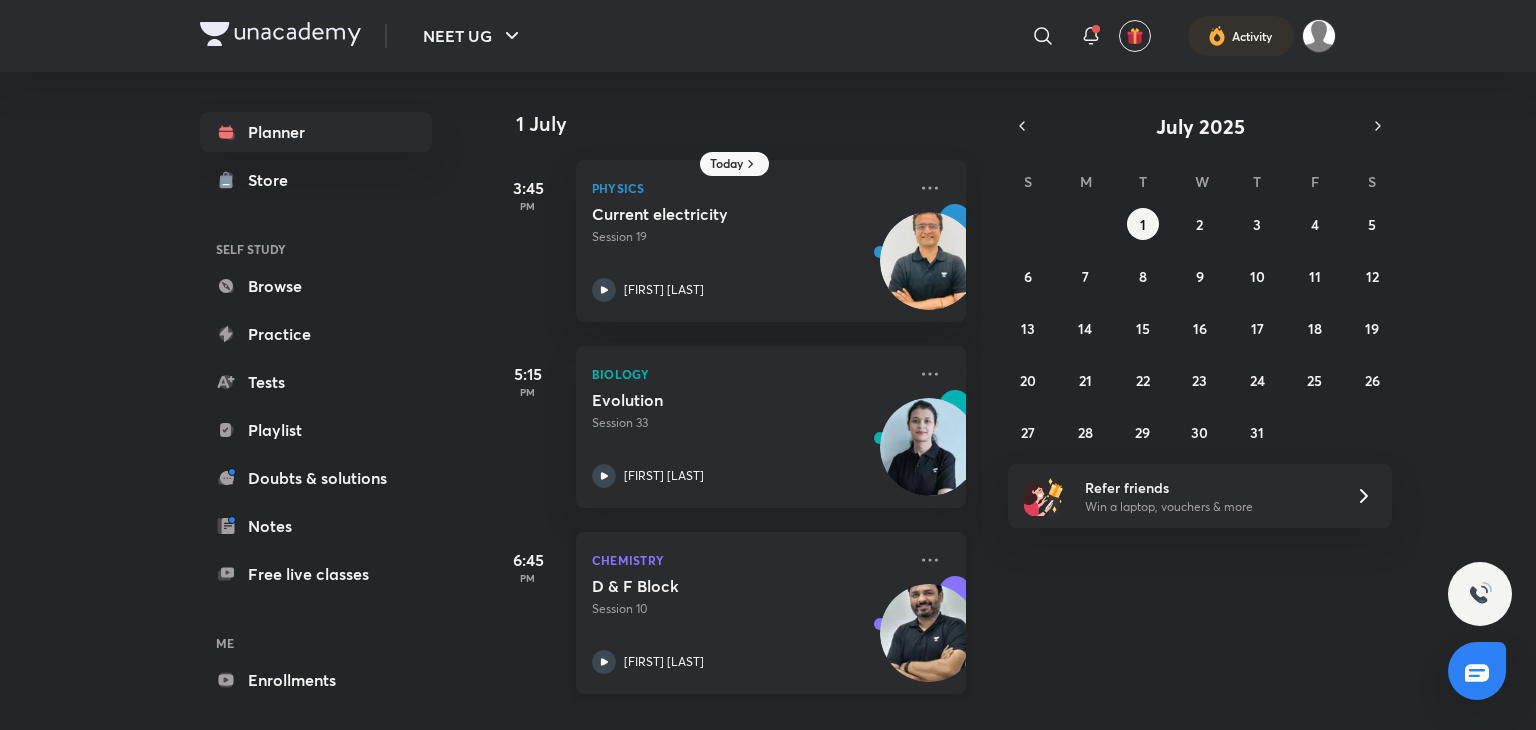 click 